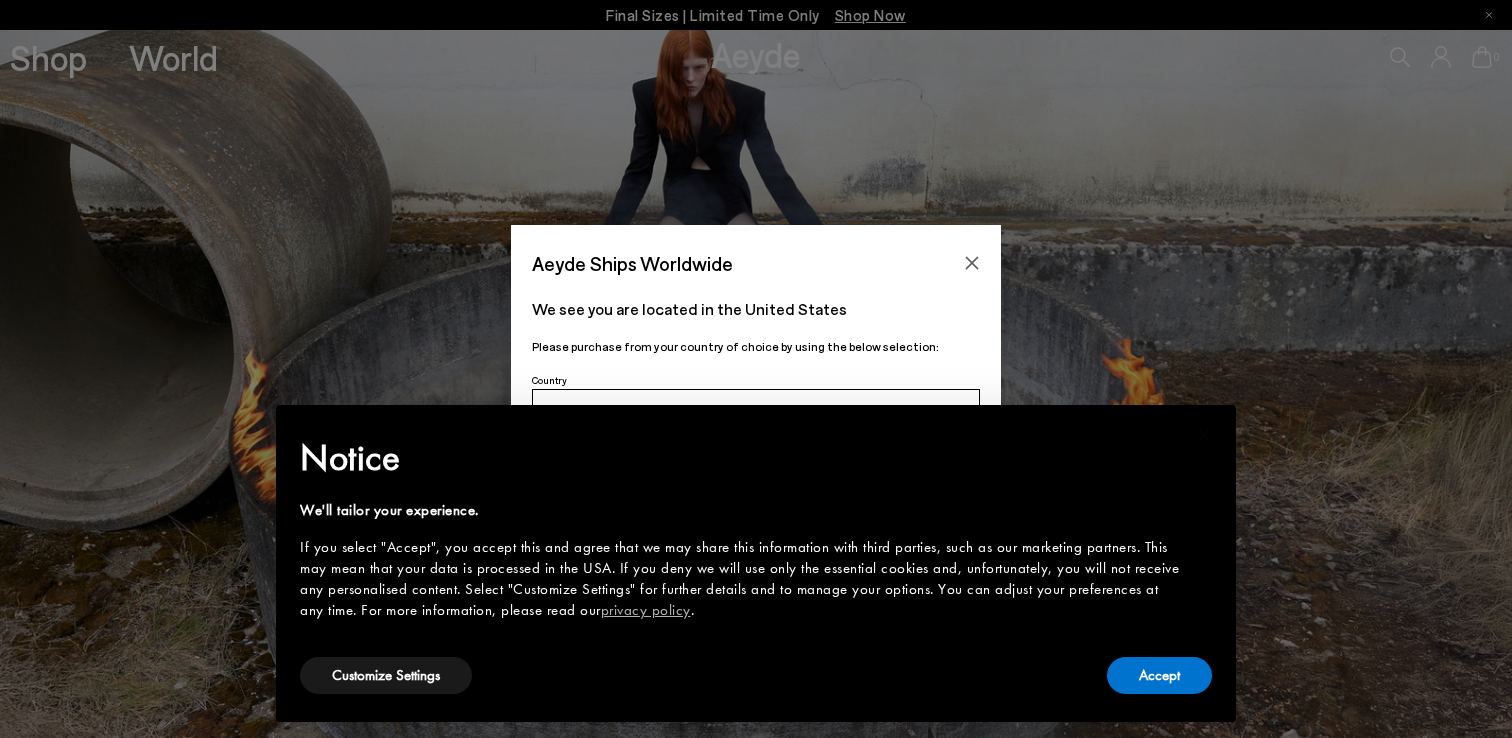 scroll, scrollTop: 0, scrollLeft: 0, axis: both 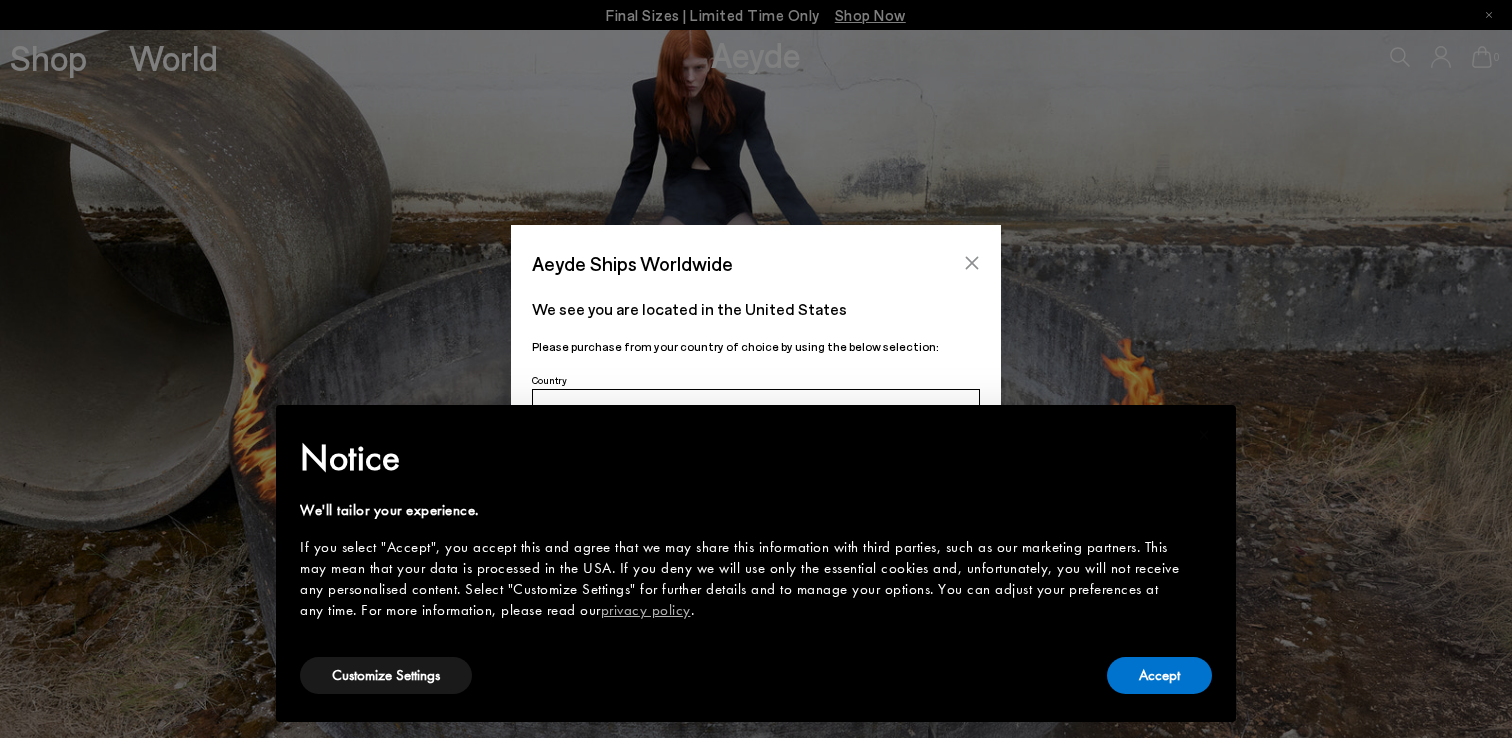 click 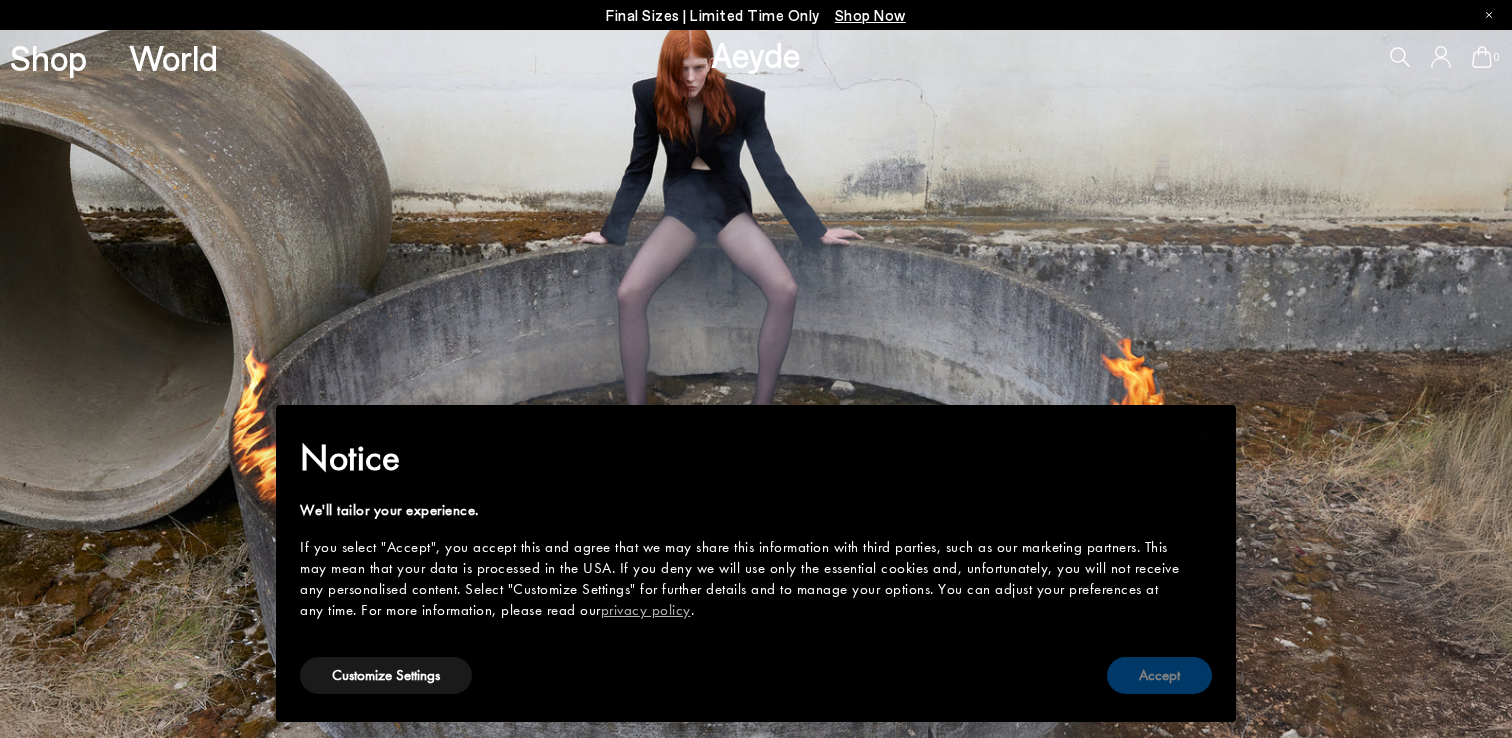 click on "Accept" at bounding box center [1159, 675] 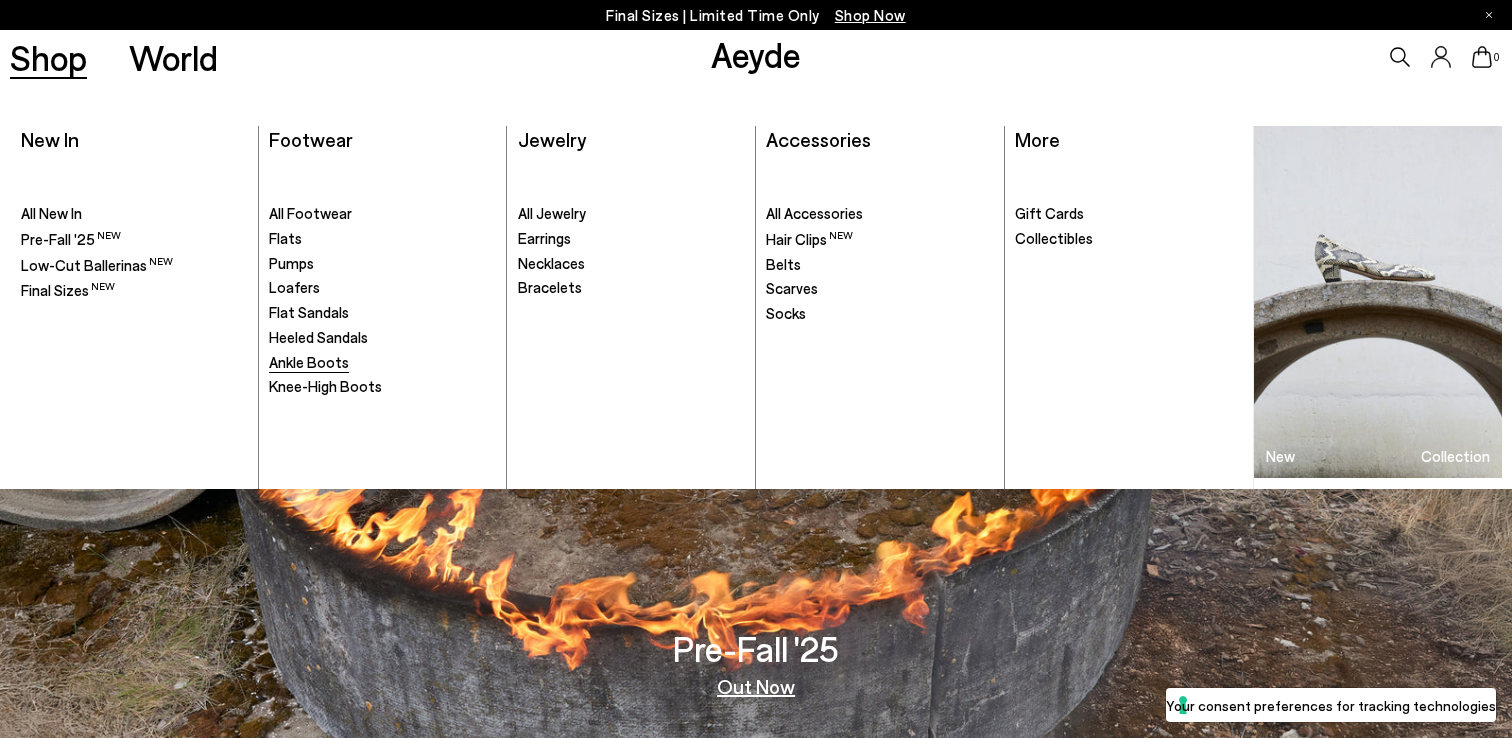 click on "Ankle Boots" at bounding box center (309, 362) 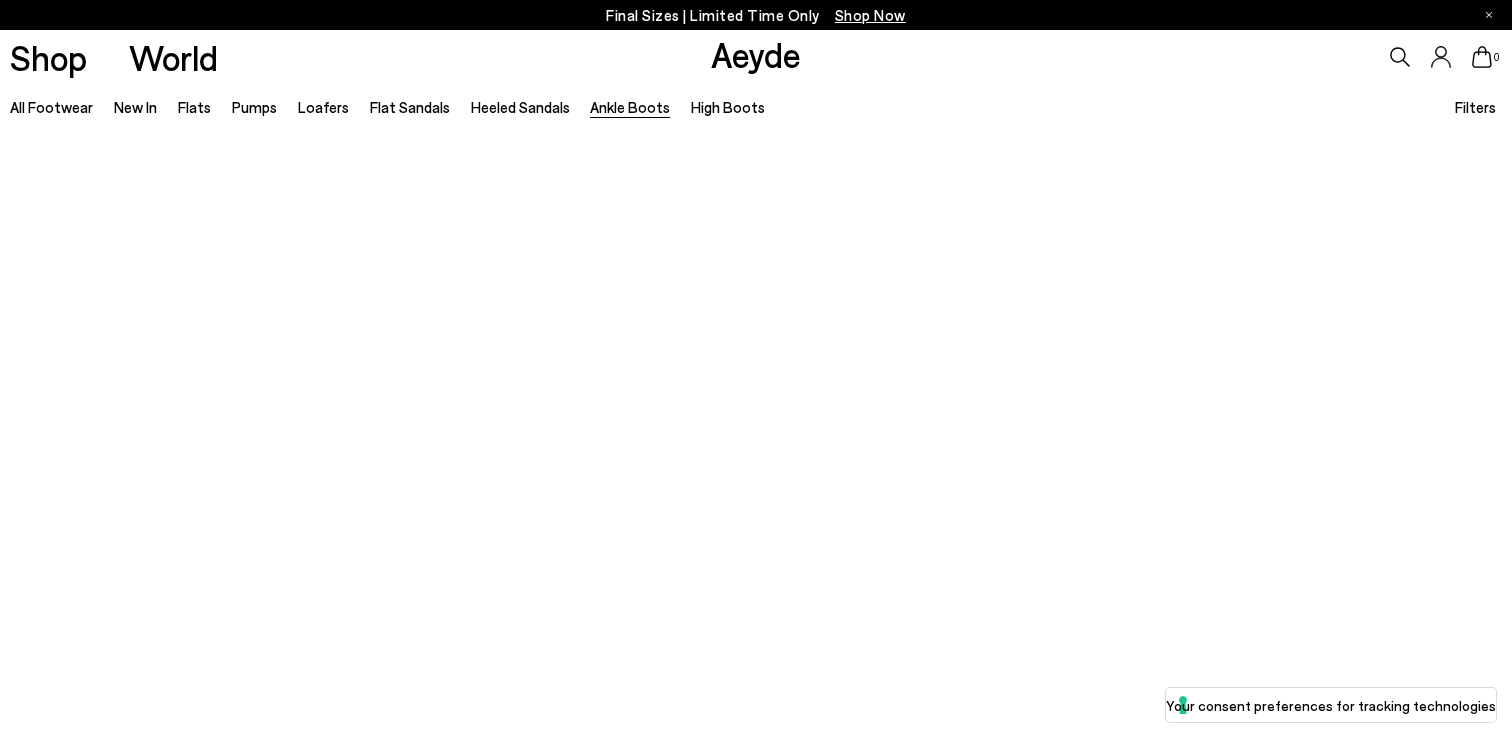 scroll, scrollTop: 0, scrollLeft: 0, axis: both 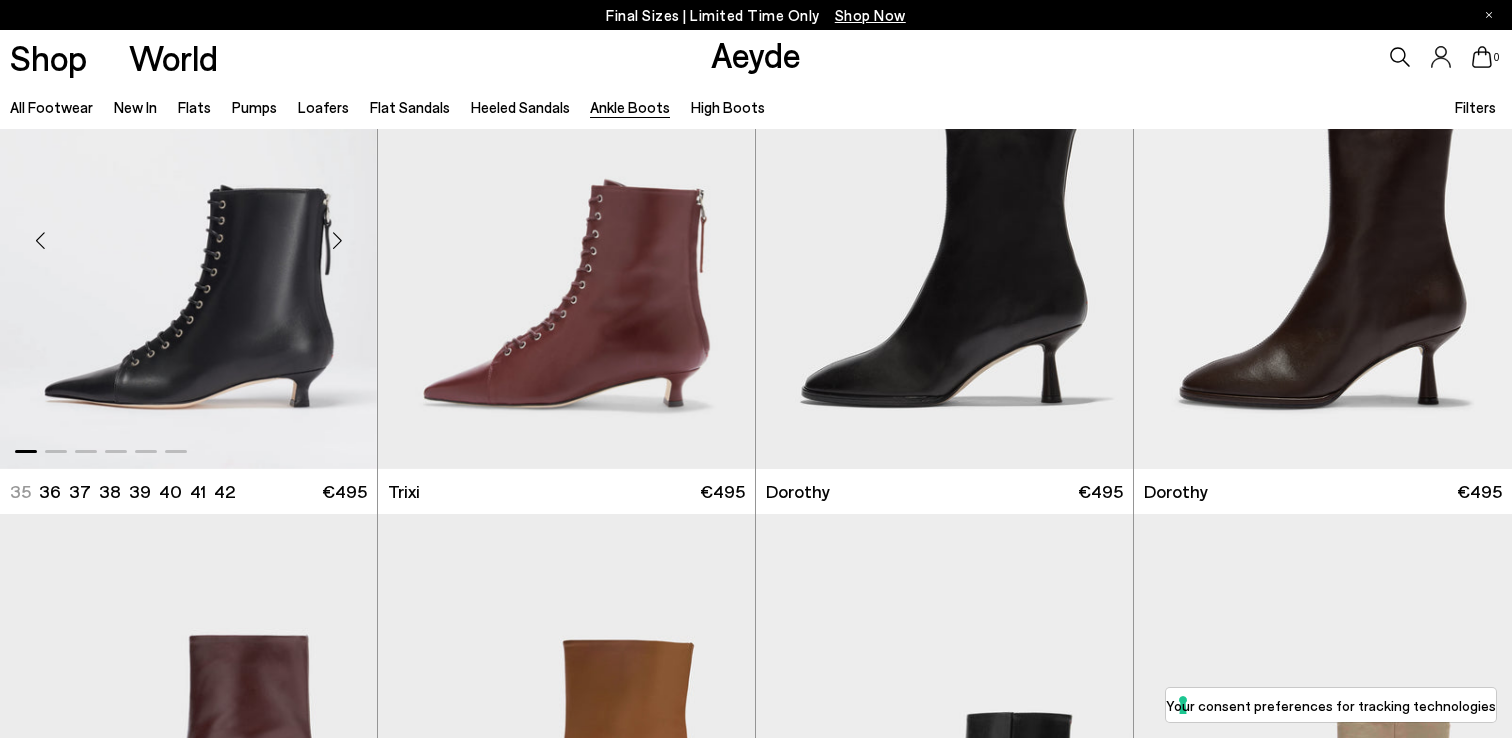 click at bounding box center [188, 232] 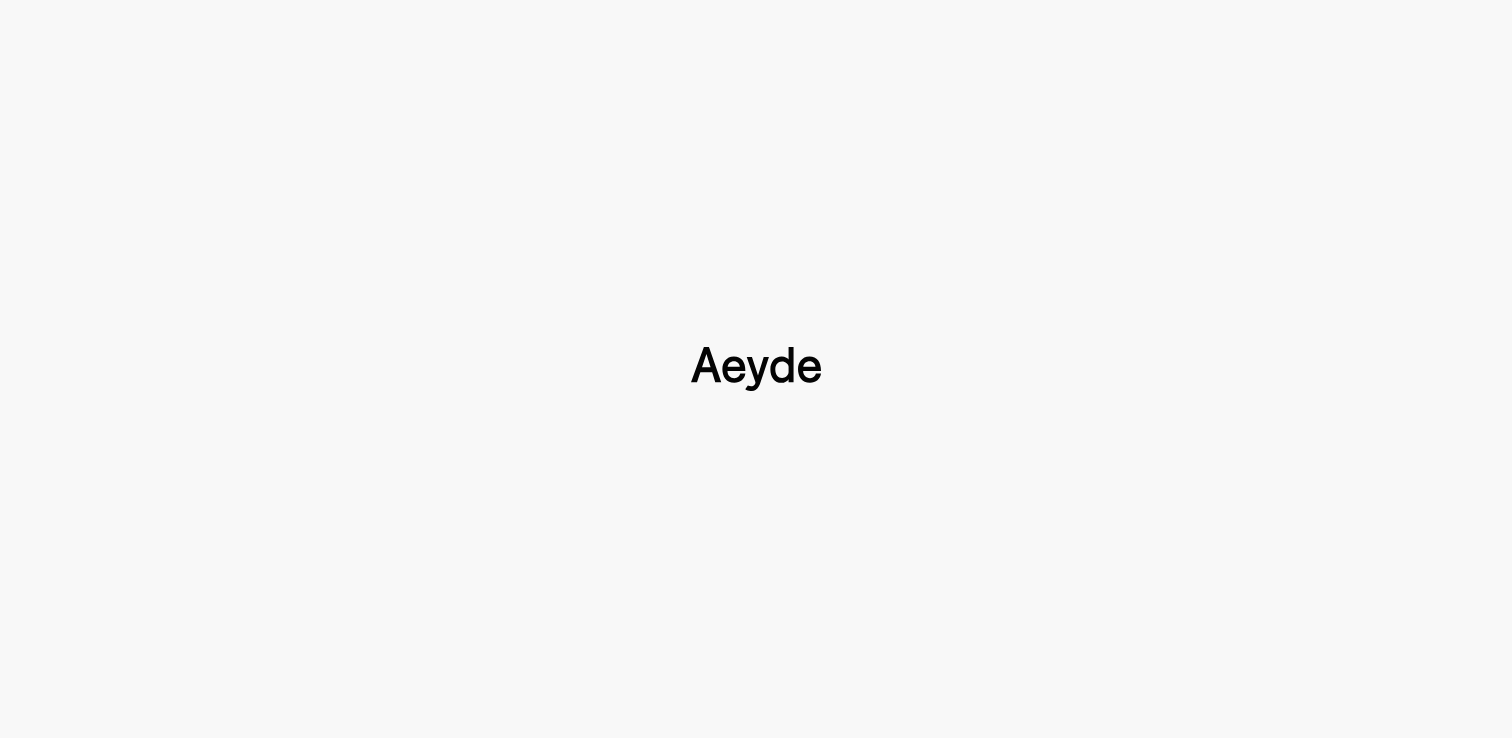 scroll, scrollTop: 0, scrollLeft: 0, axis: both 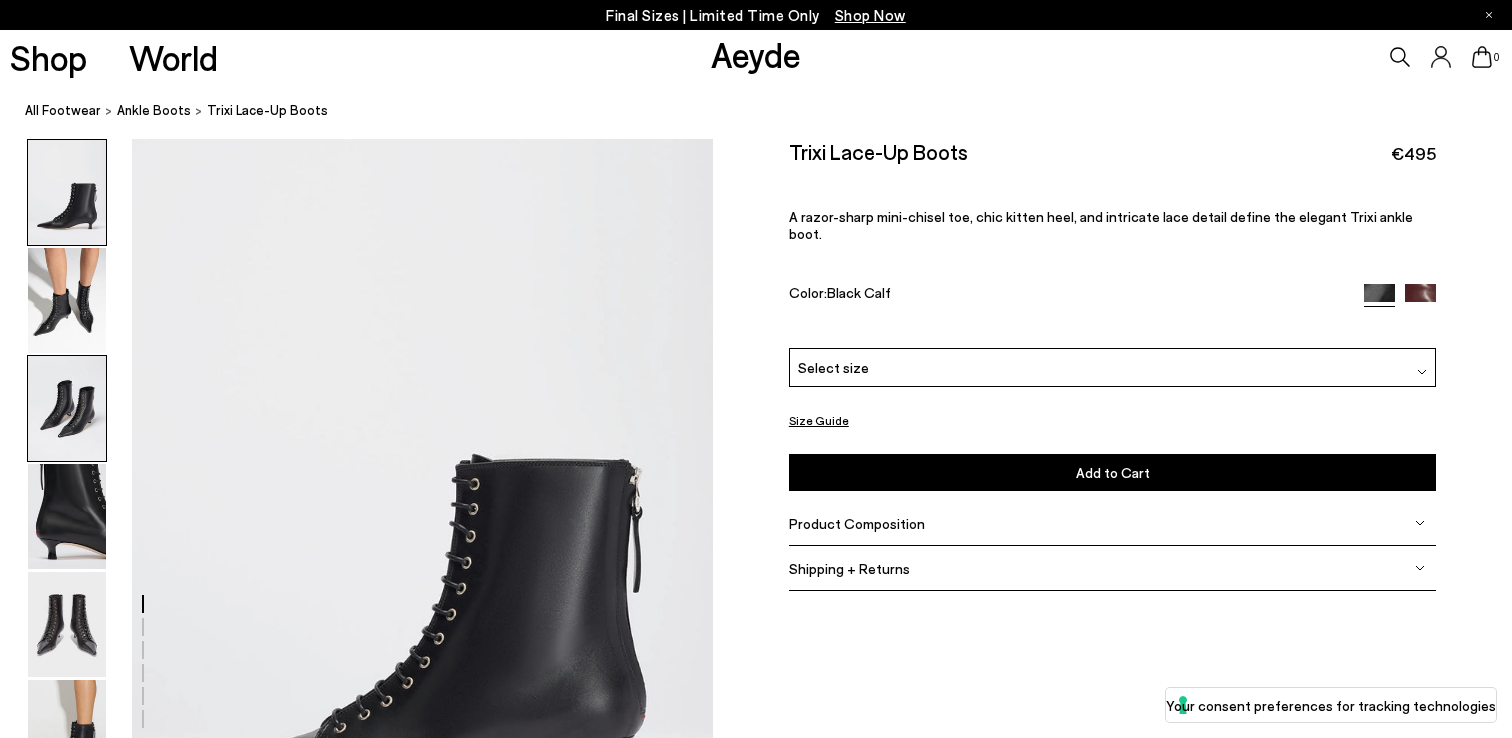 click at bounding box center (67, 408) 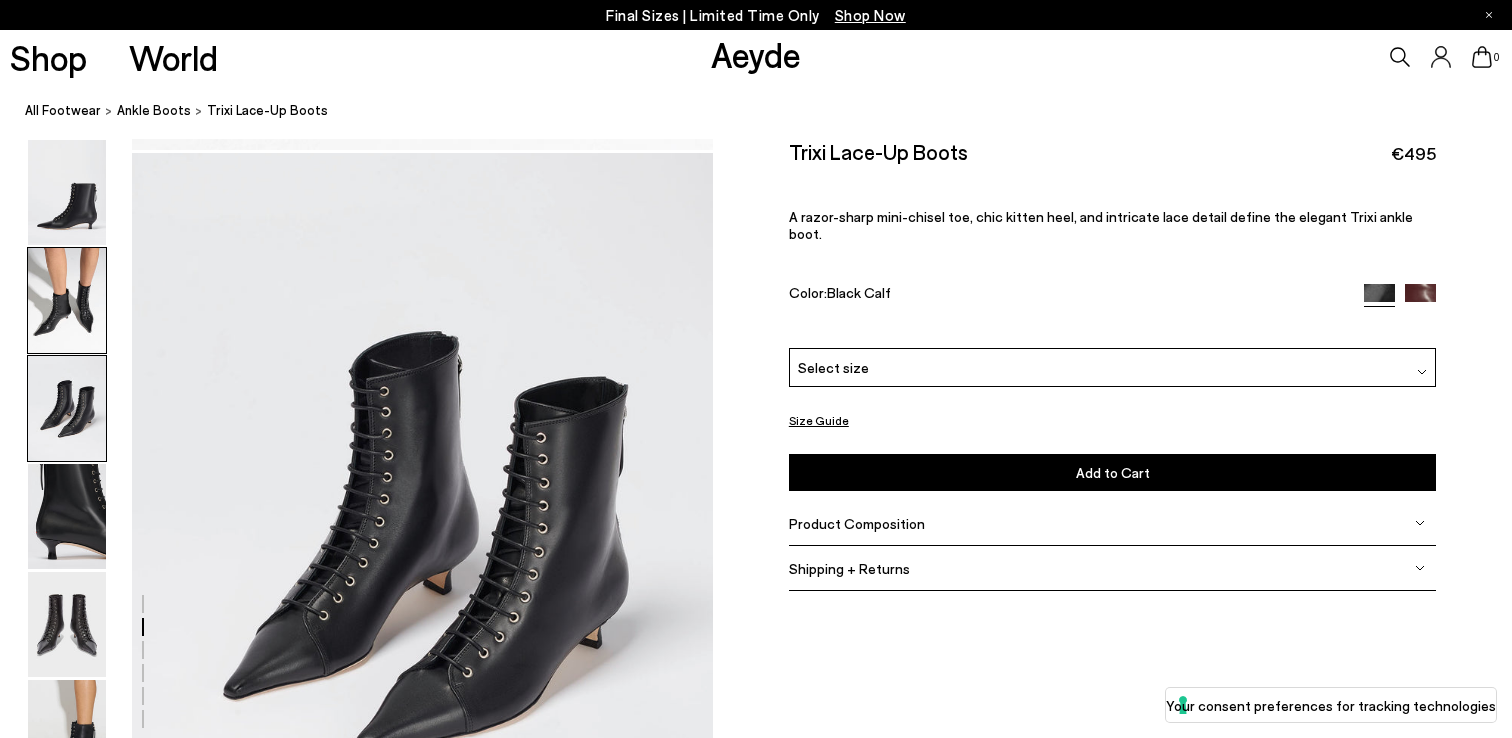 scroll, scrollTop: 1558, scrollLeft: 0, axis: vertical 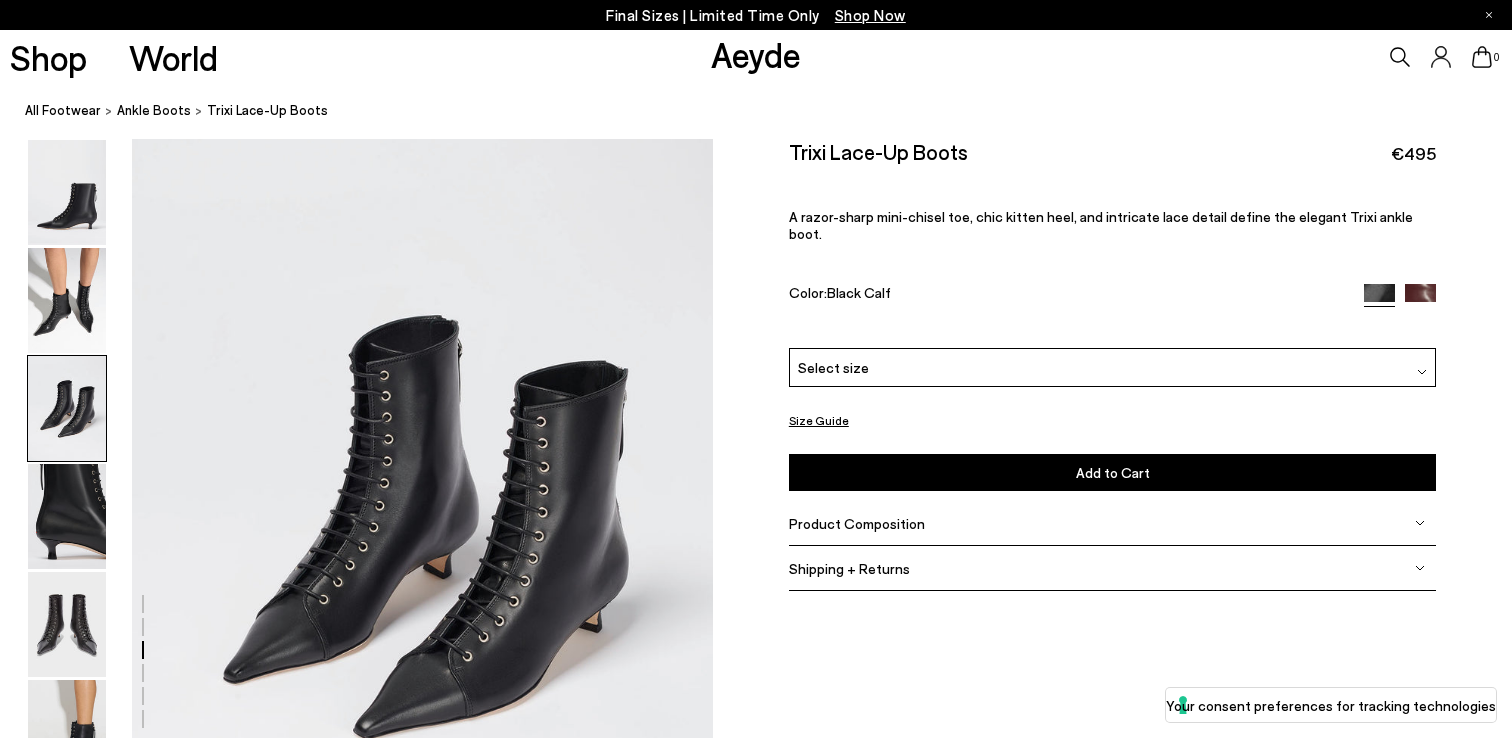 click on "Select size" at bounding box center [833, 367] 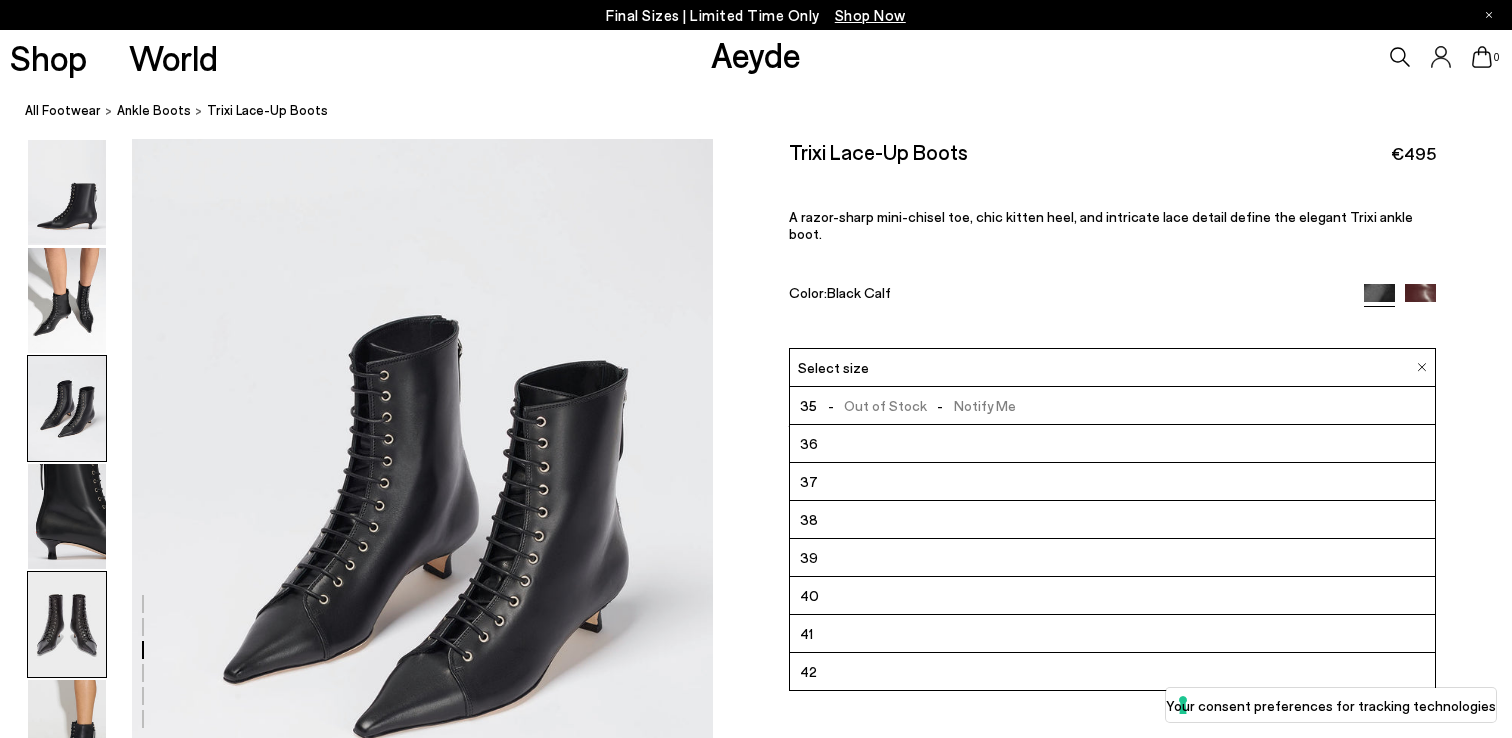 click at bounding box center [67, 624] 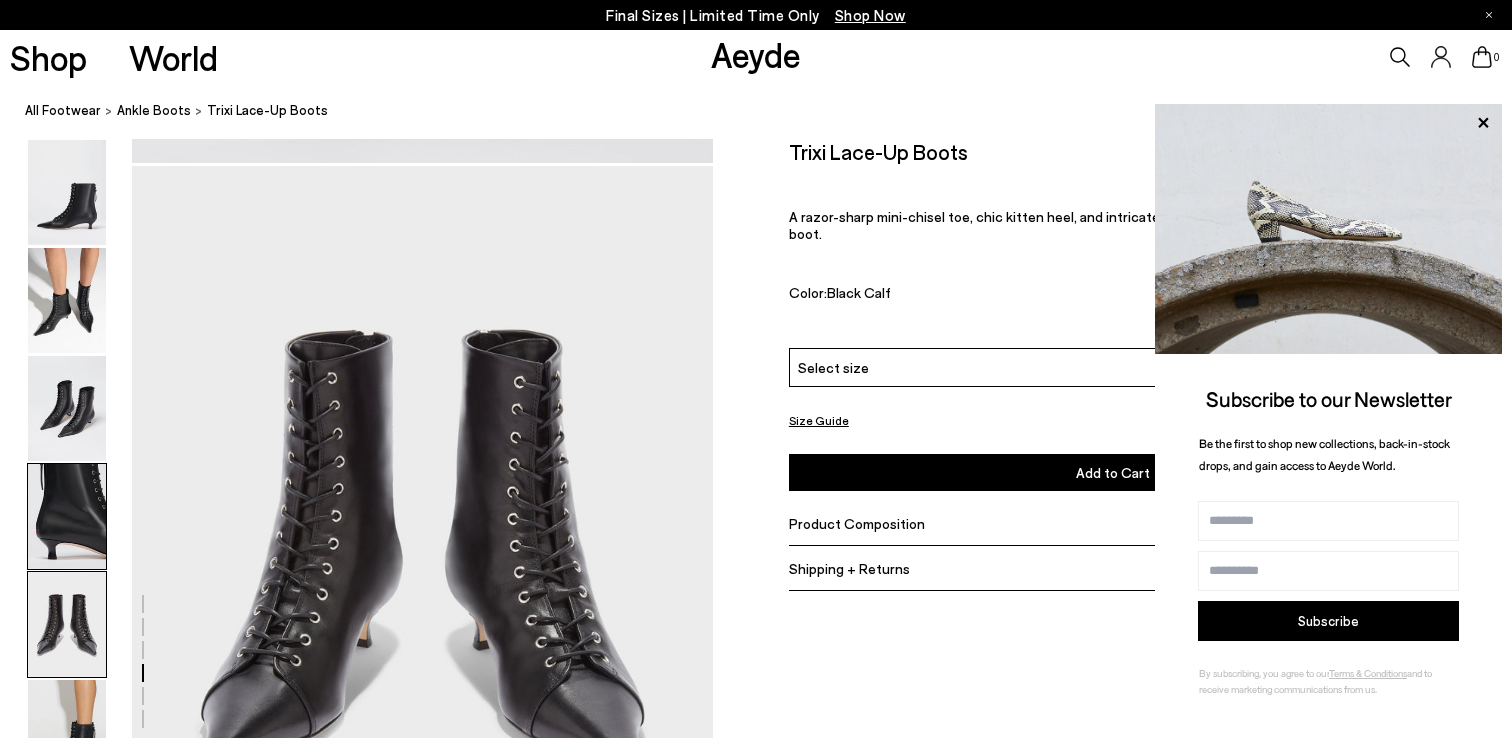 scroll, scrollTop: 3114, scrollLeft: 0, axis: vertical 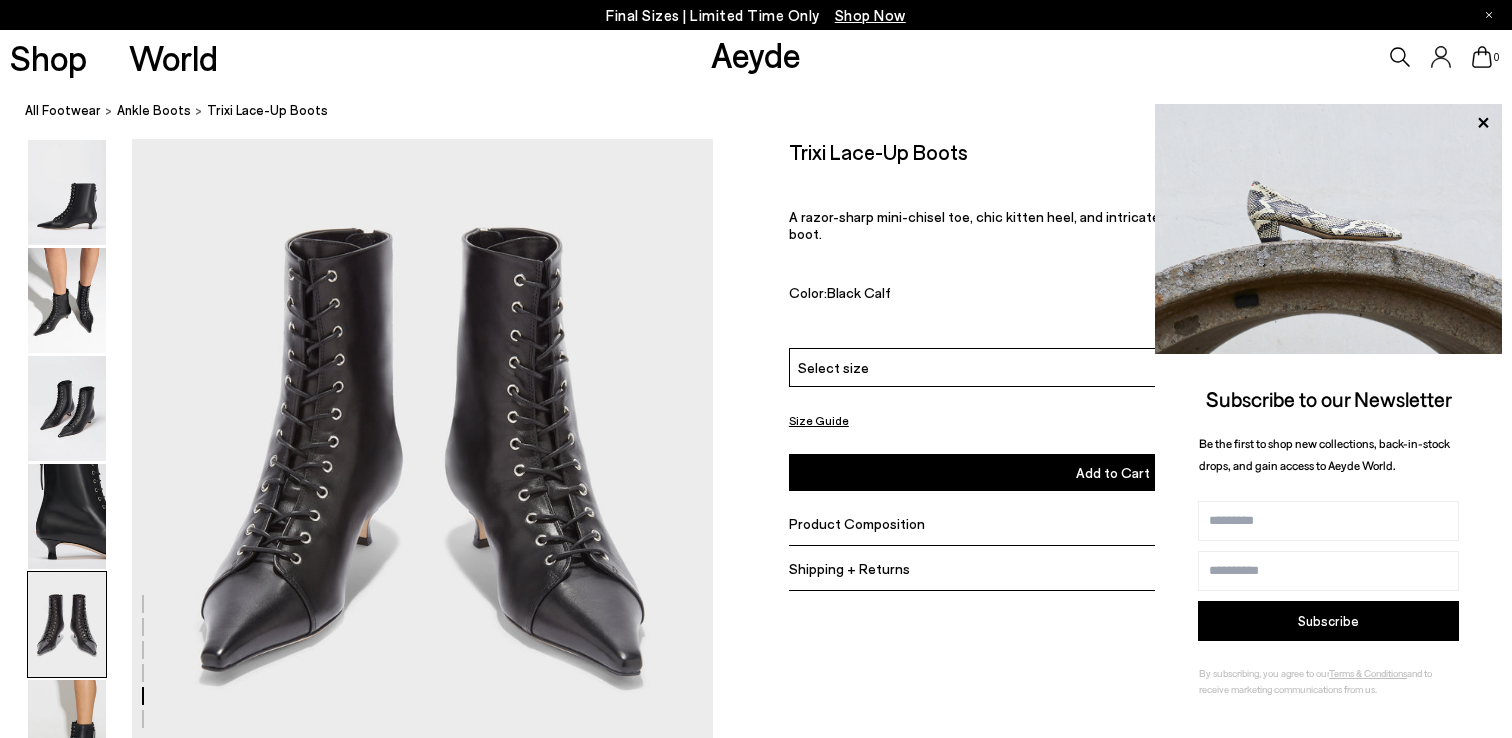 click at bounding box center [67, 624] 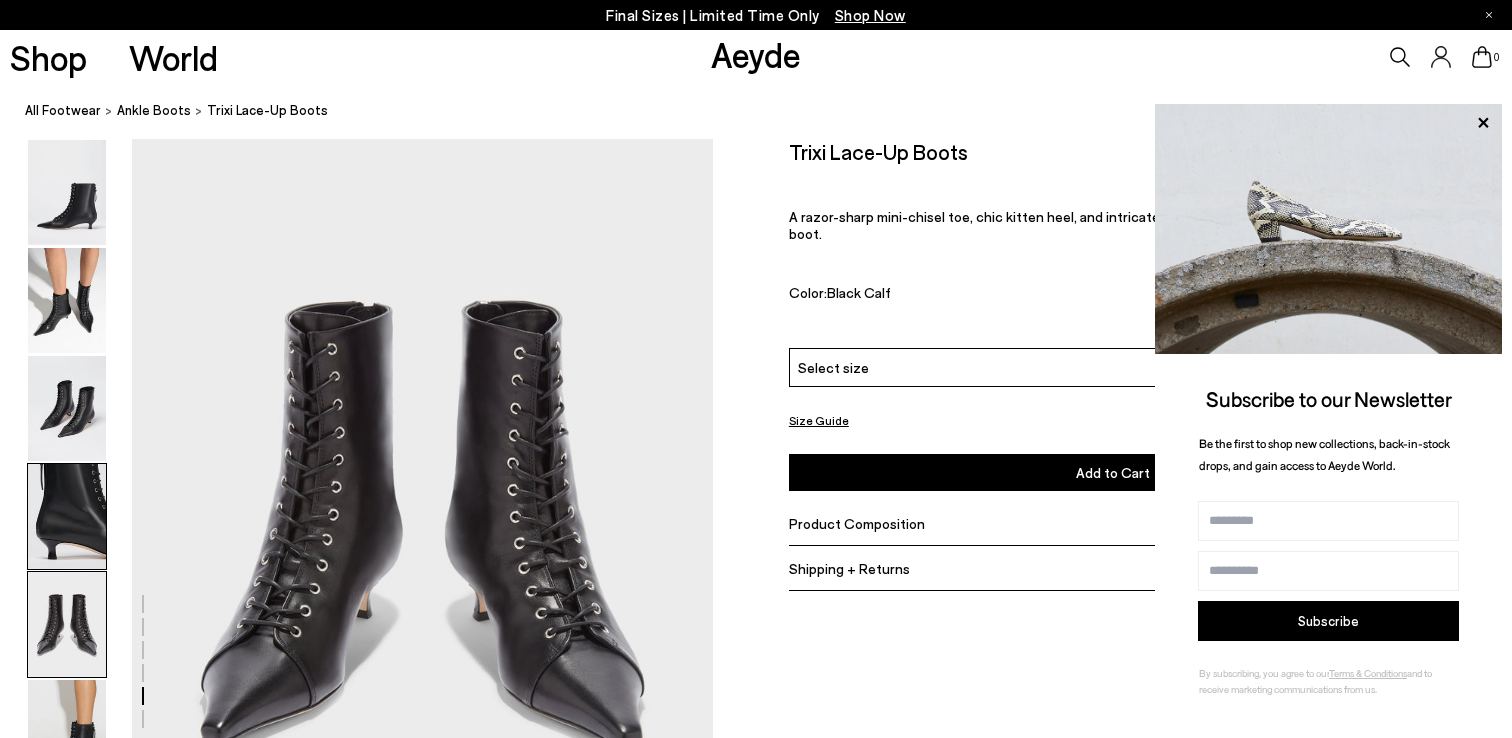 click at bounding box center (67, 516) 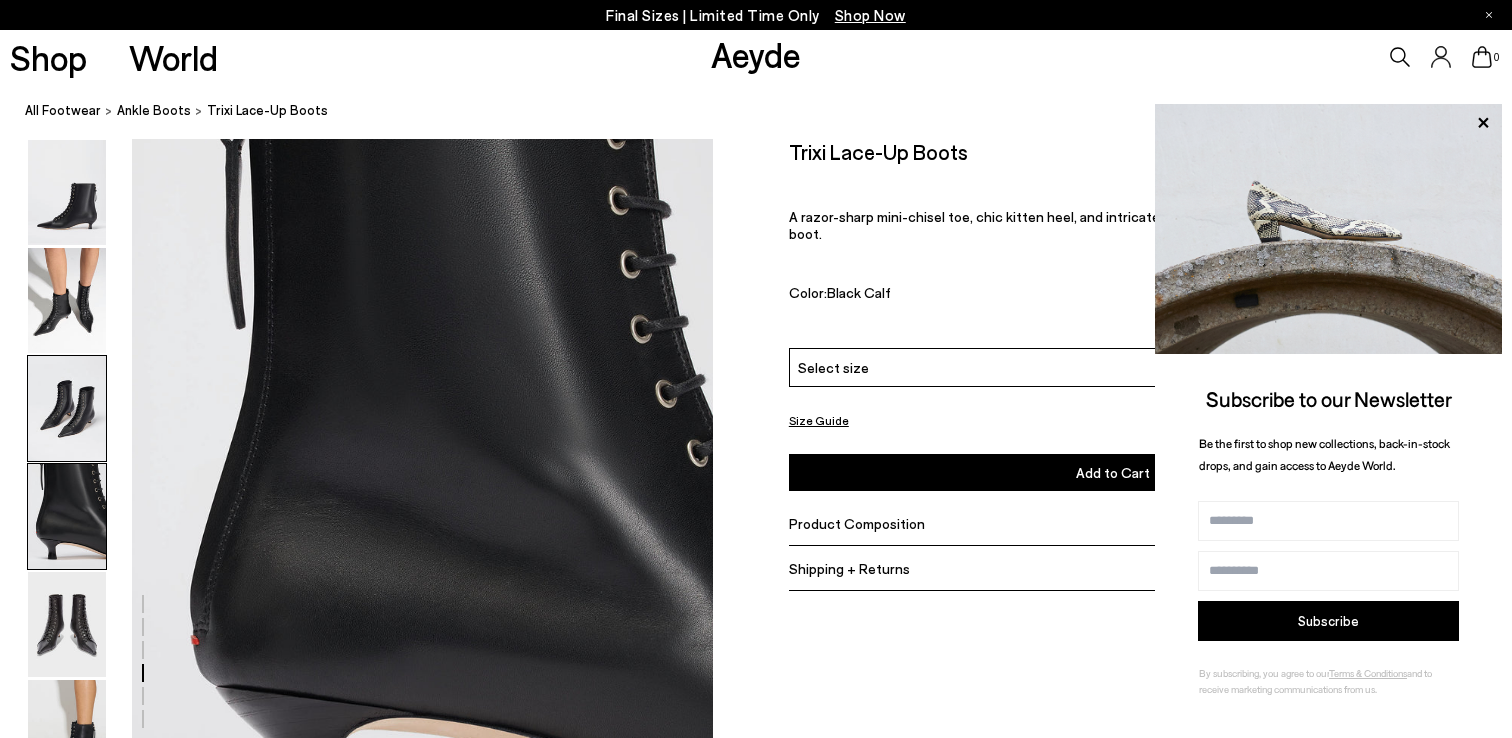 click at bounding box center (67, 408) 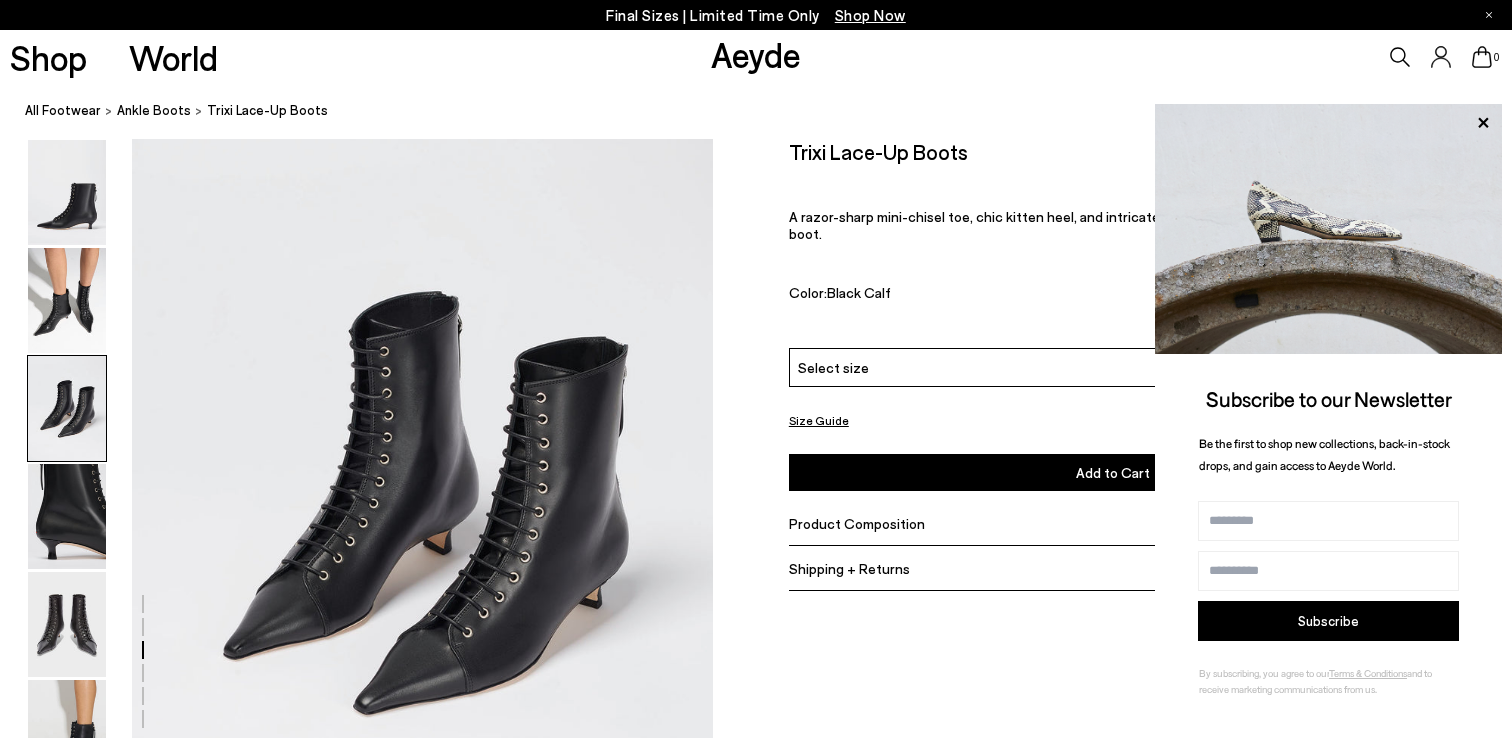scroll, scrollTop: 1558, scrollLeft: 0, axis: vertical 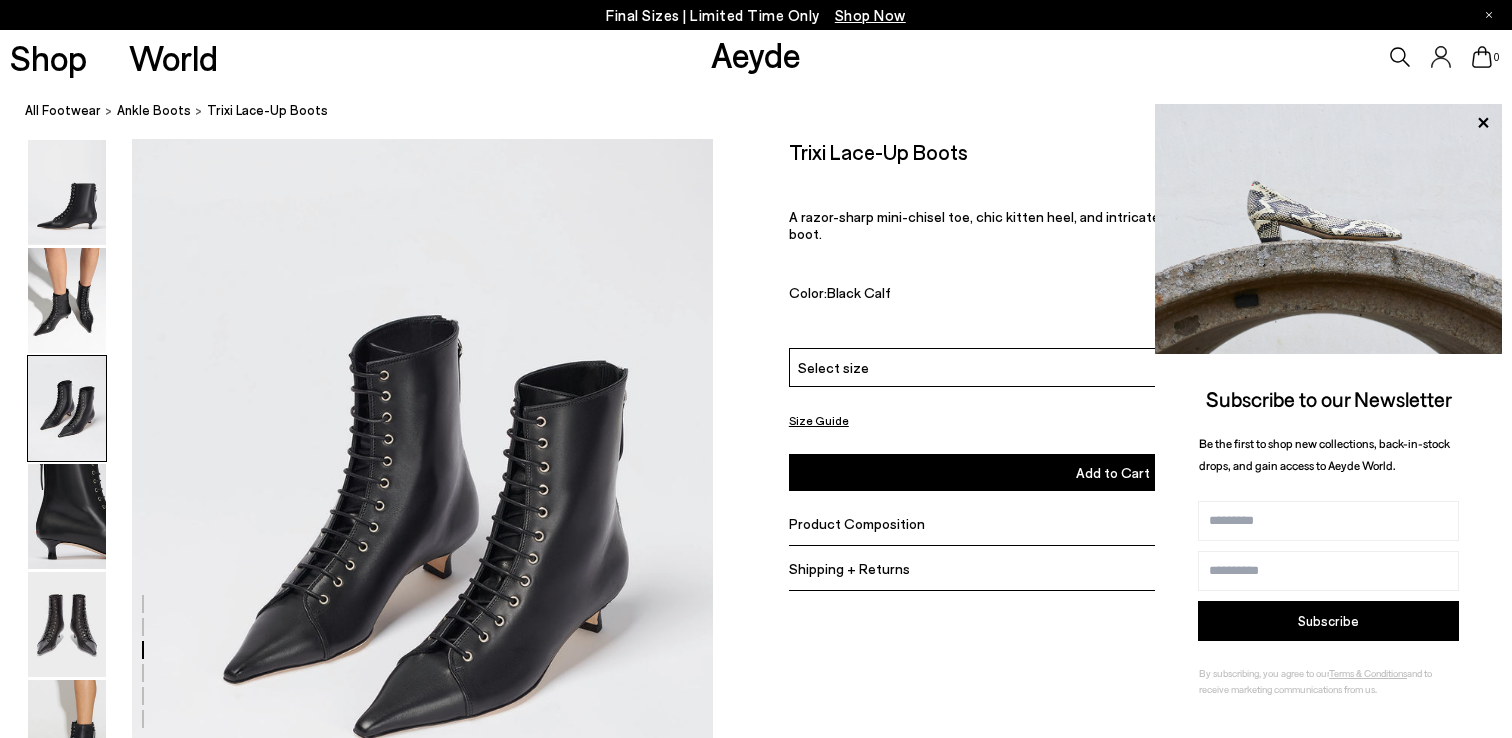 click on "Size Guide" at bounding box center [819, 420] 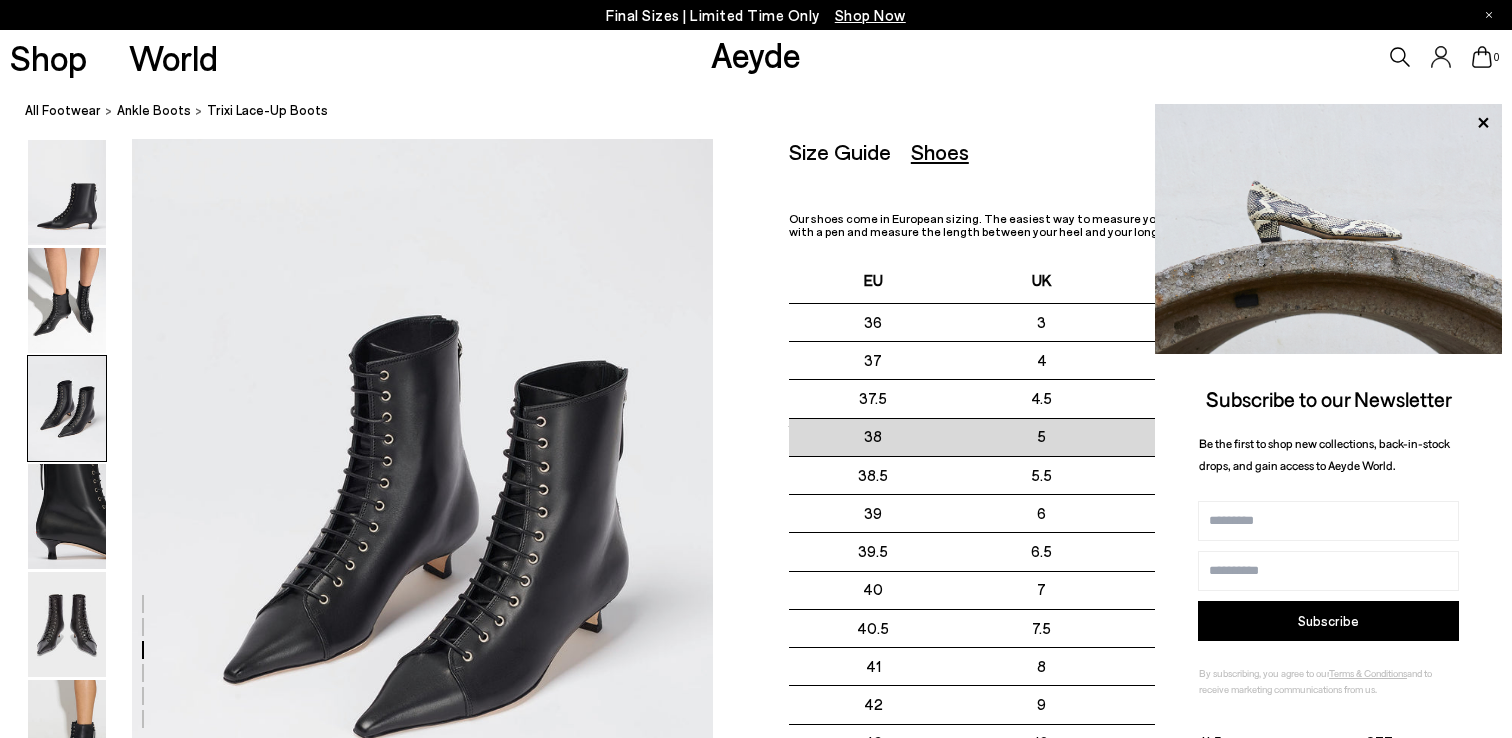 scroll, scrollTop: 1575, scrollLeft: 0, axis: vertical 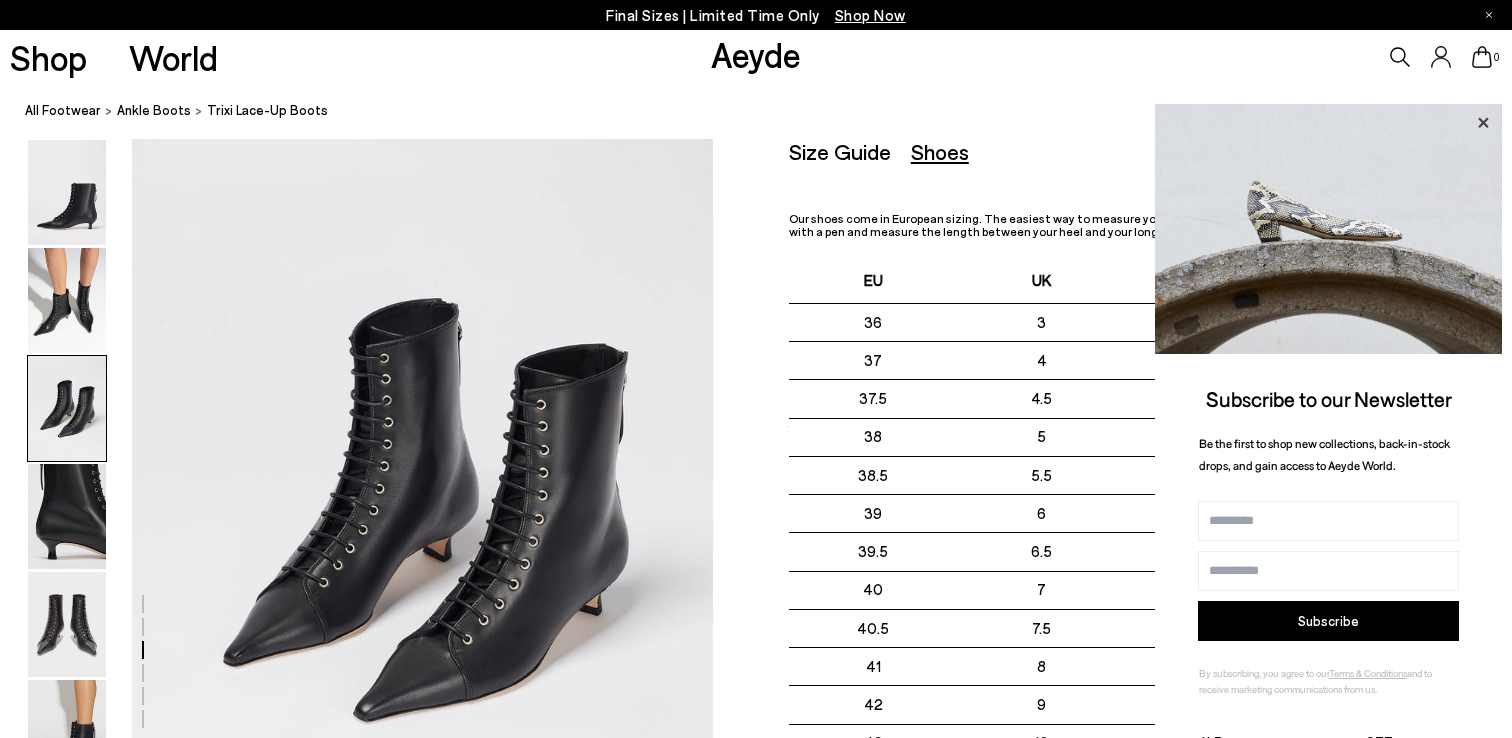click 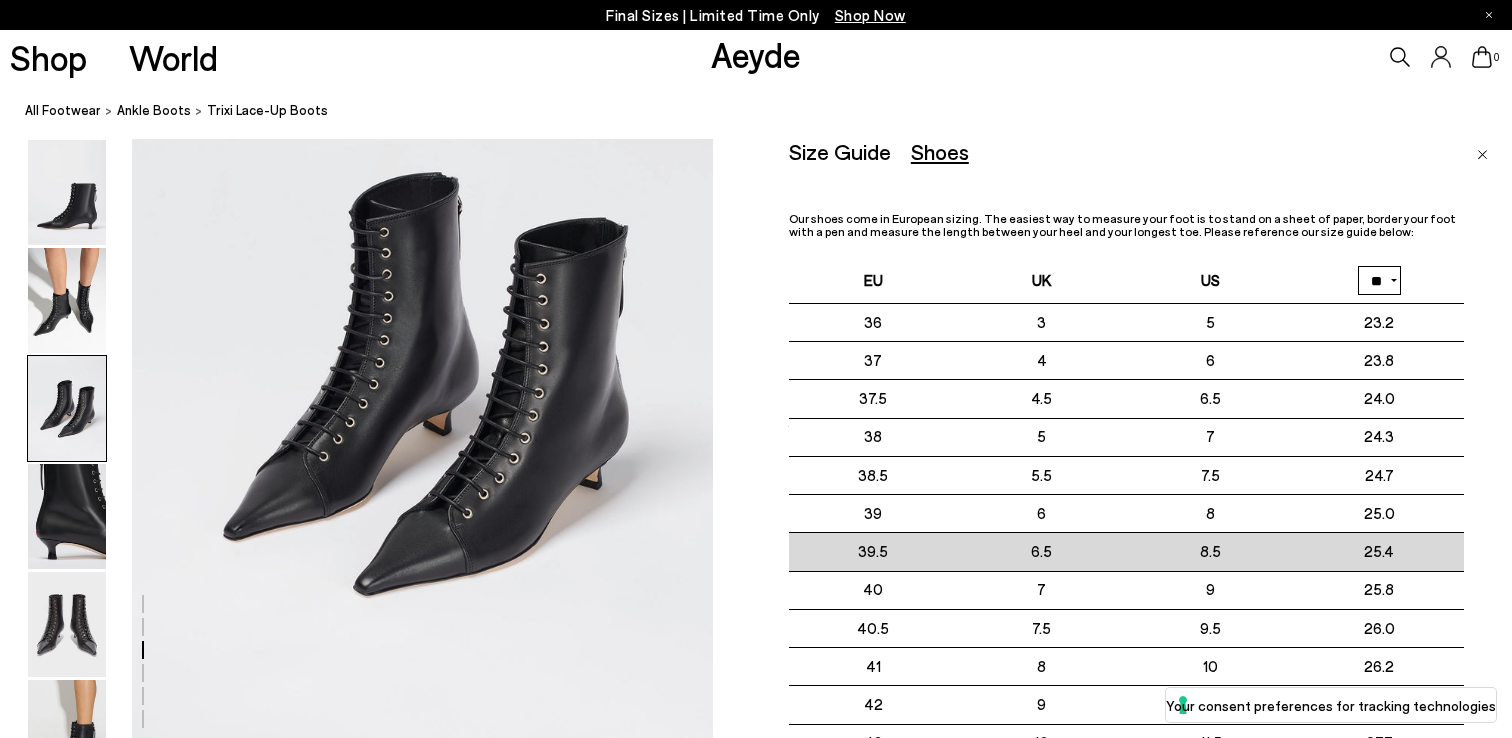 scroll, scrollTop: 1709, scrollLeft: 0, axis: vertical 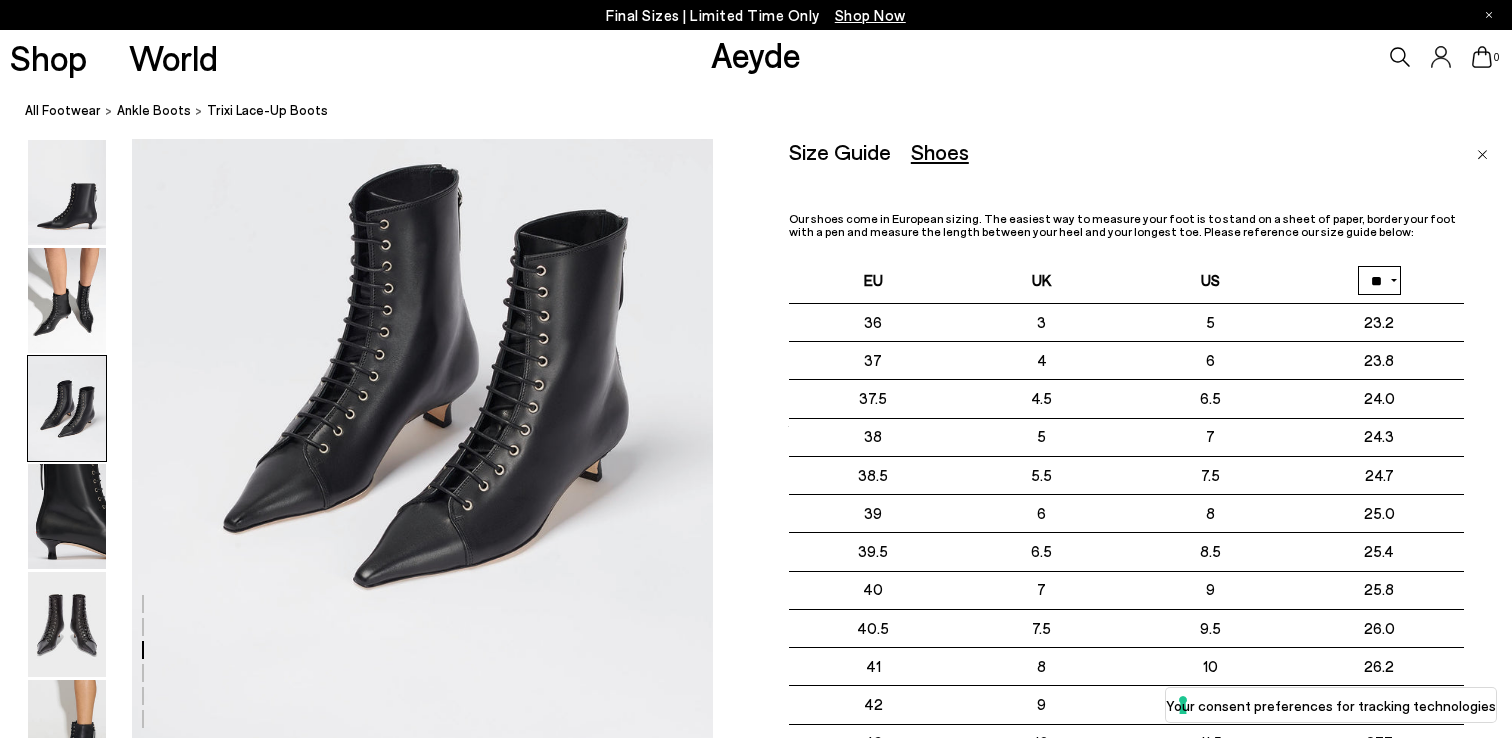 click at bounding box center [67, 408] 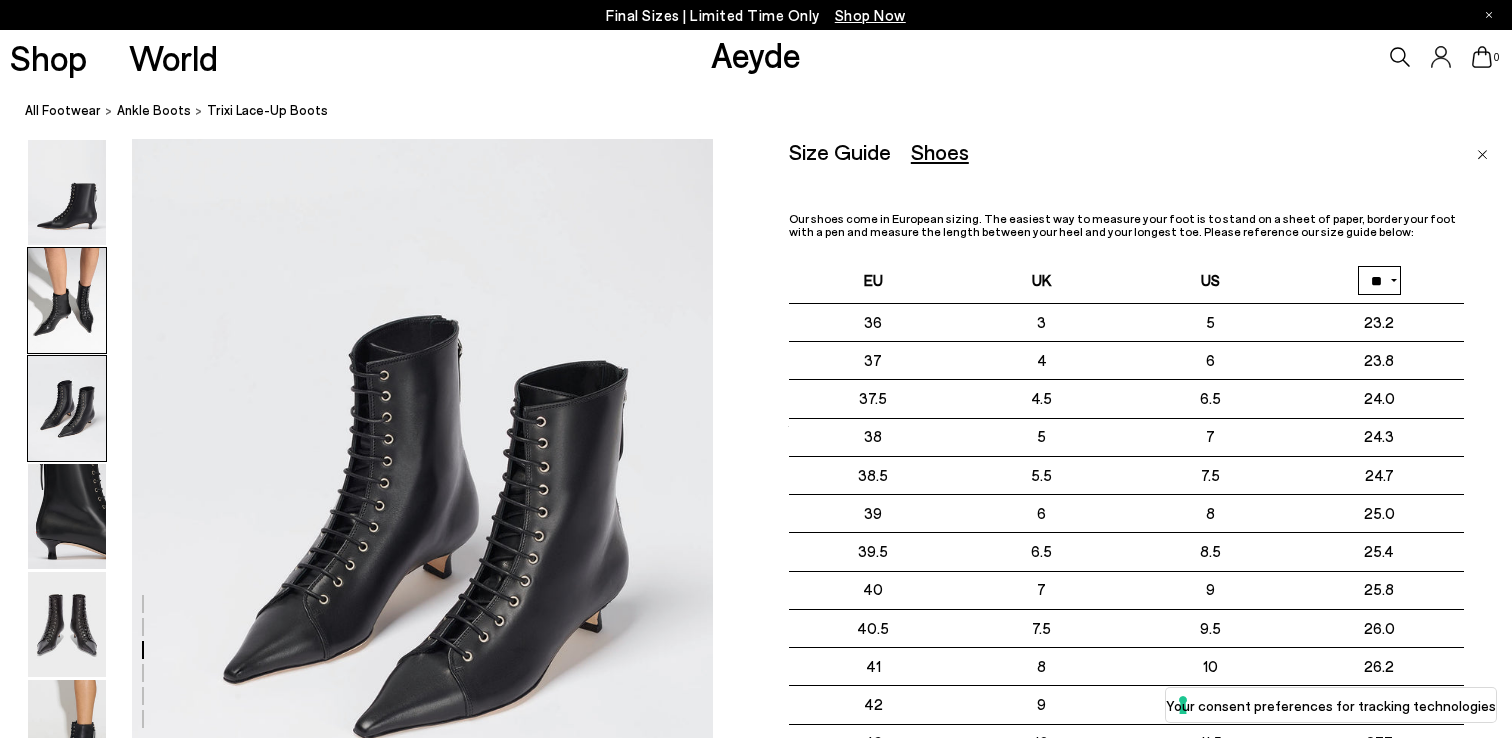 click at bounding box center (67, 300) 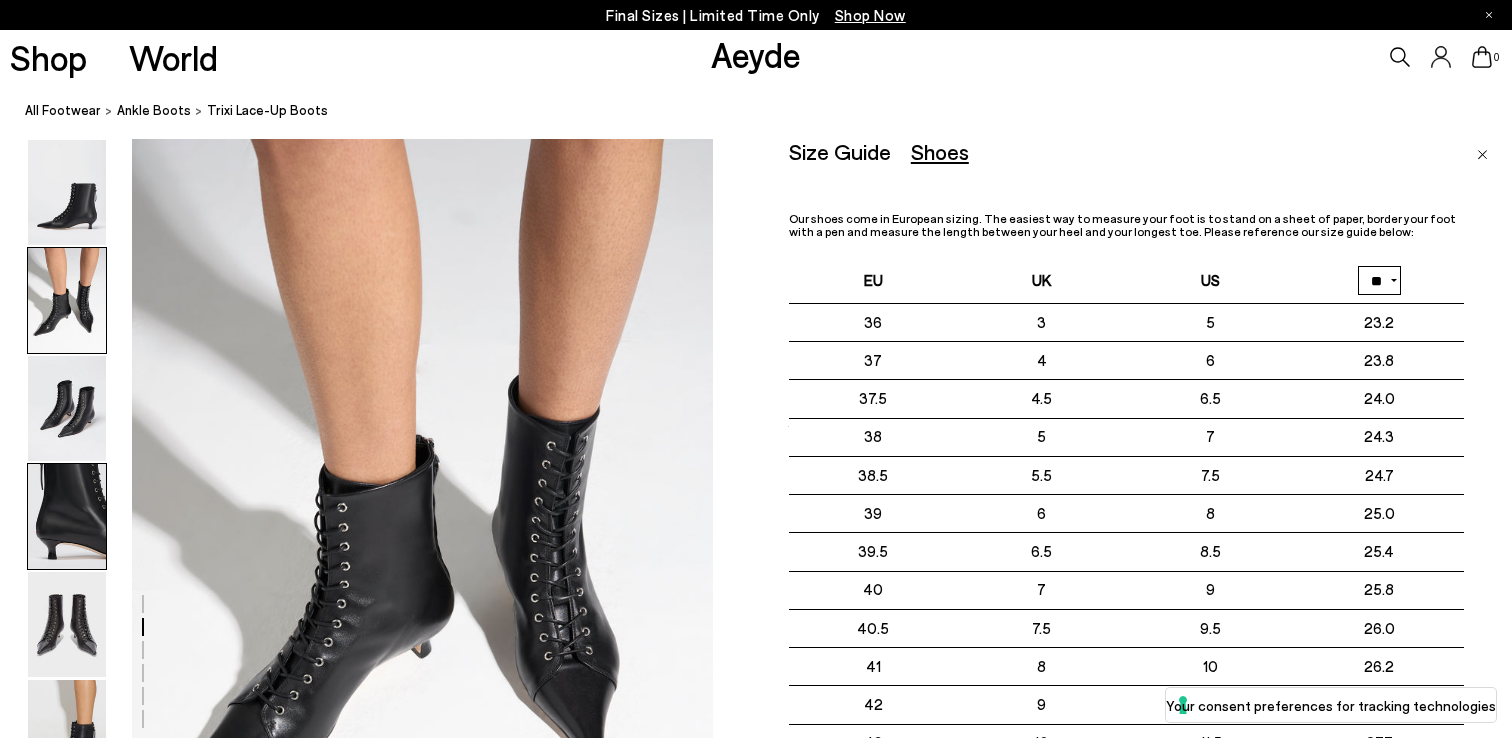click at bounding box center [67, 516] 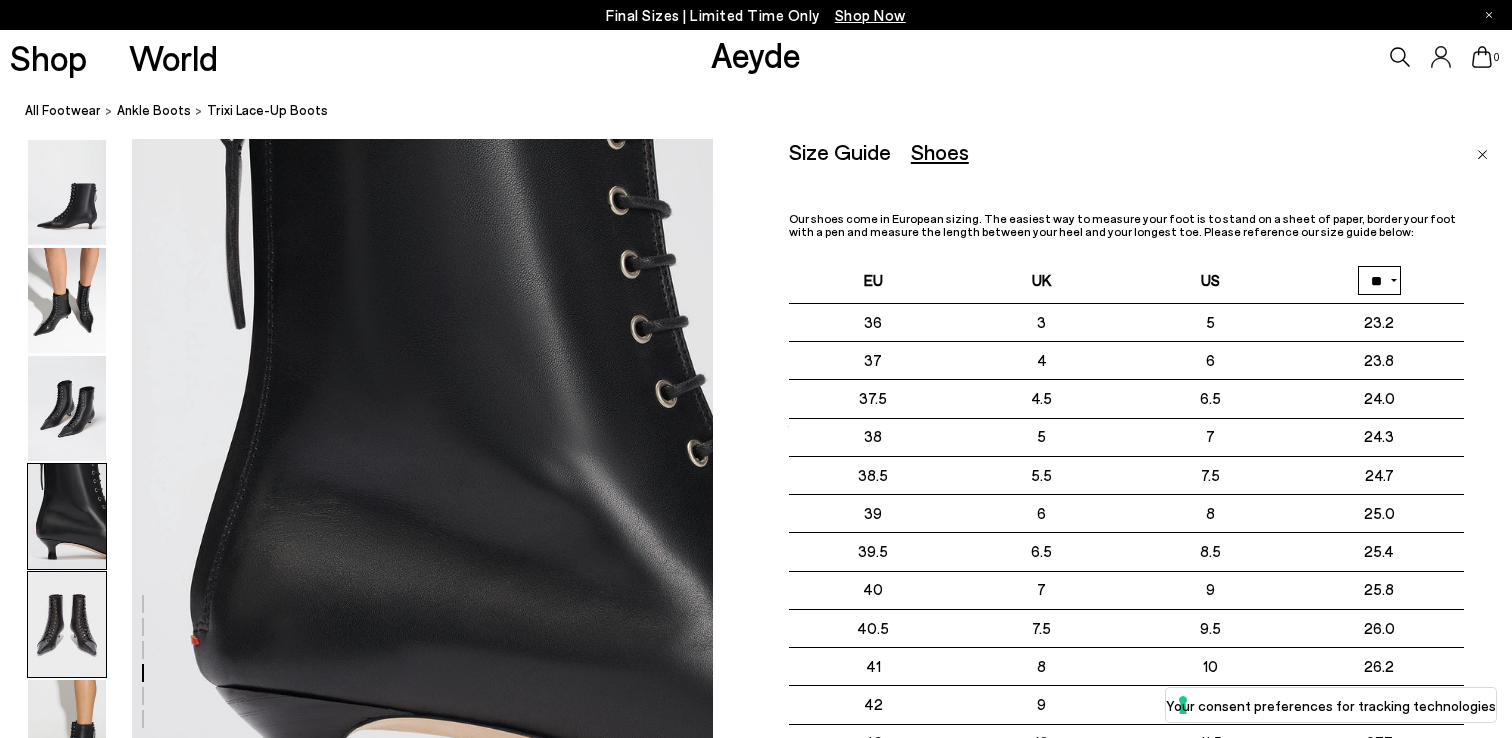 click at bounding box center [67, 624] 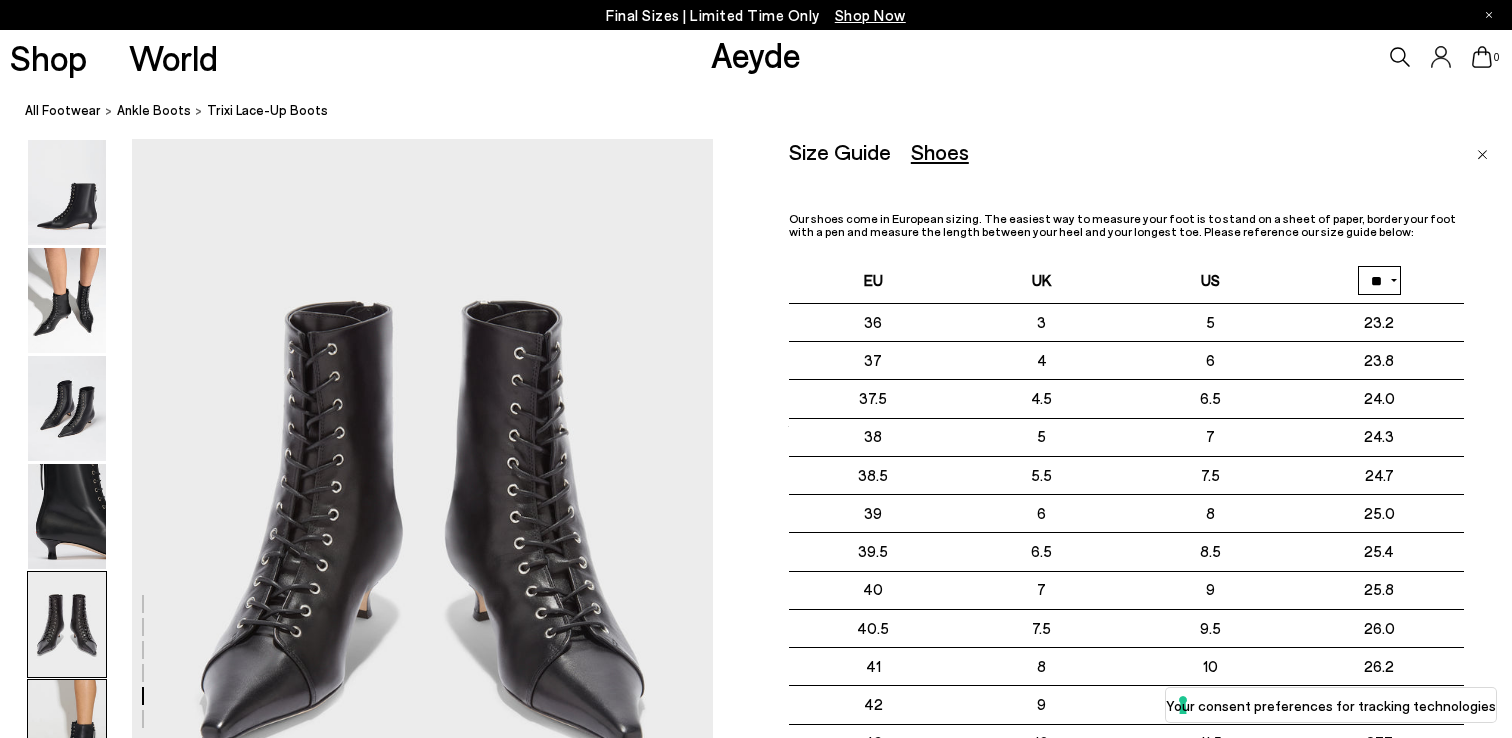 click at bounding box center (67, 732) 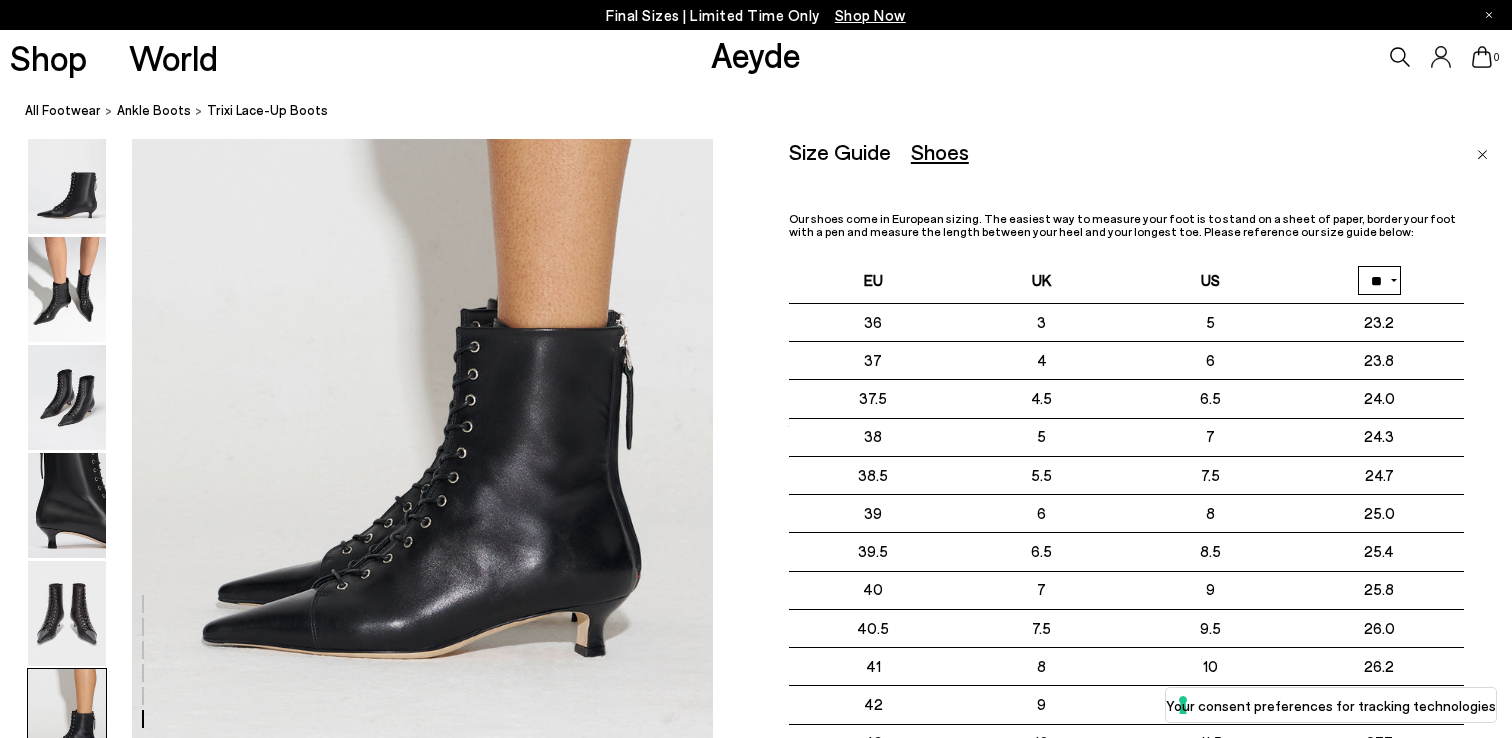 scroll, scrollTop: 4071, scrollLeft: 0, axis: vertical 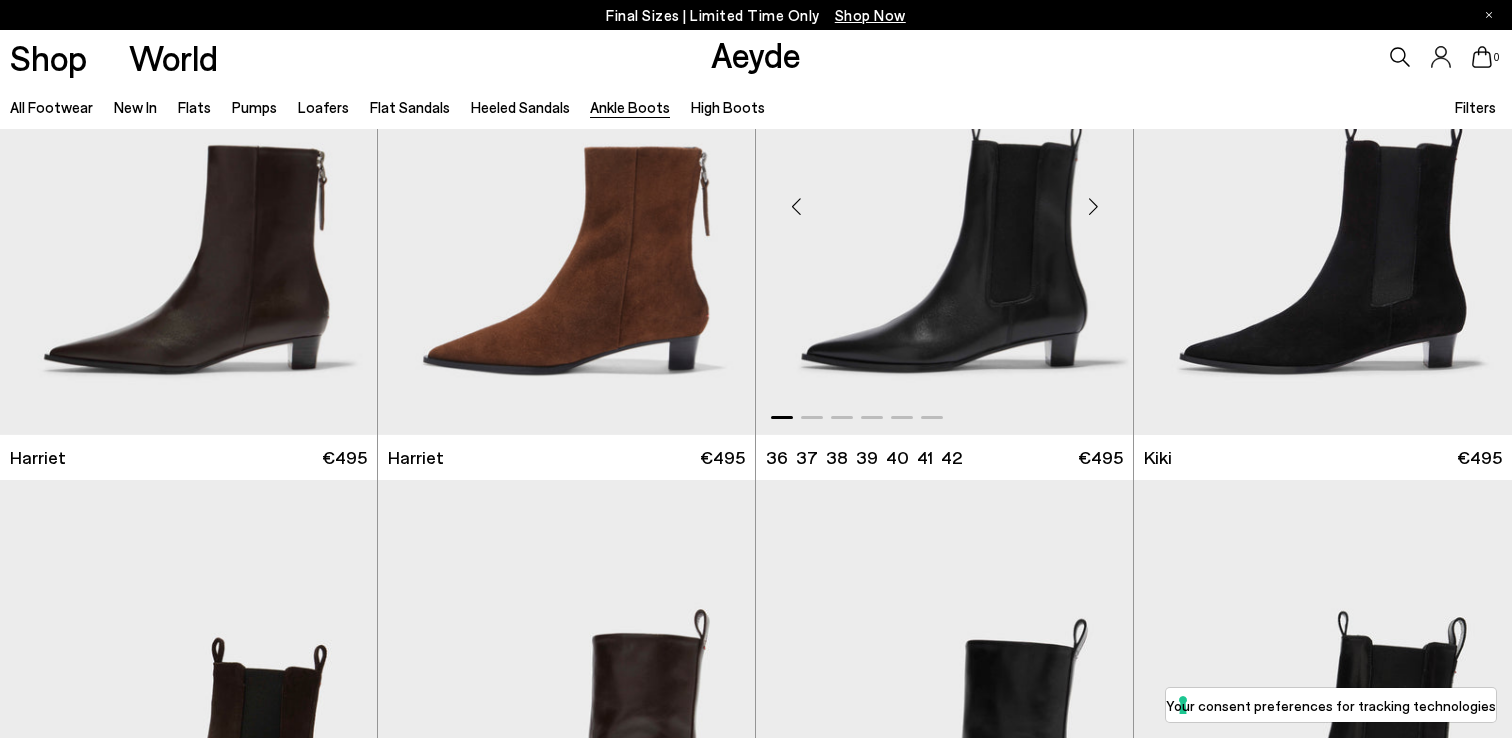 click at bounding box center [944, 198] 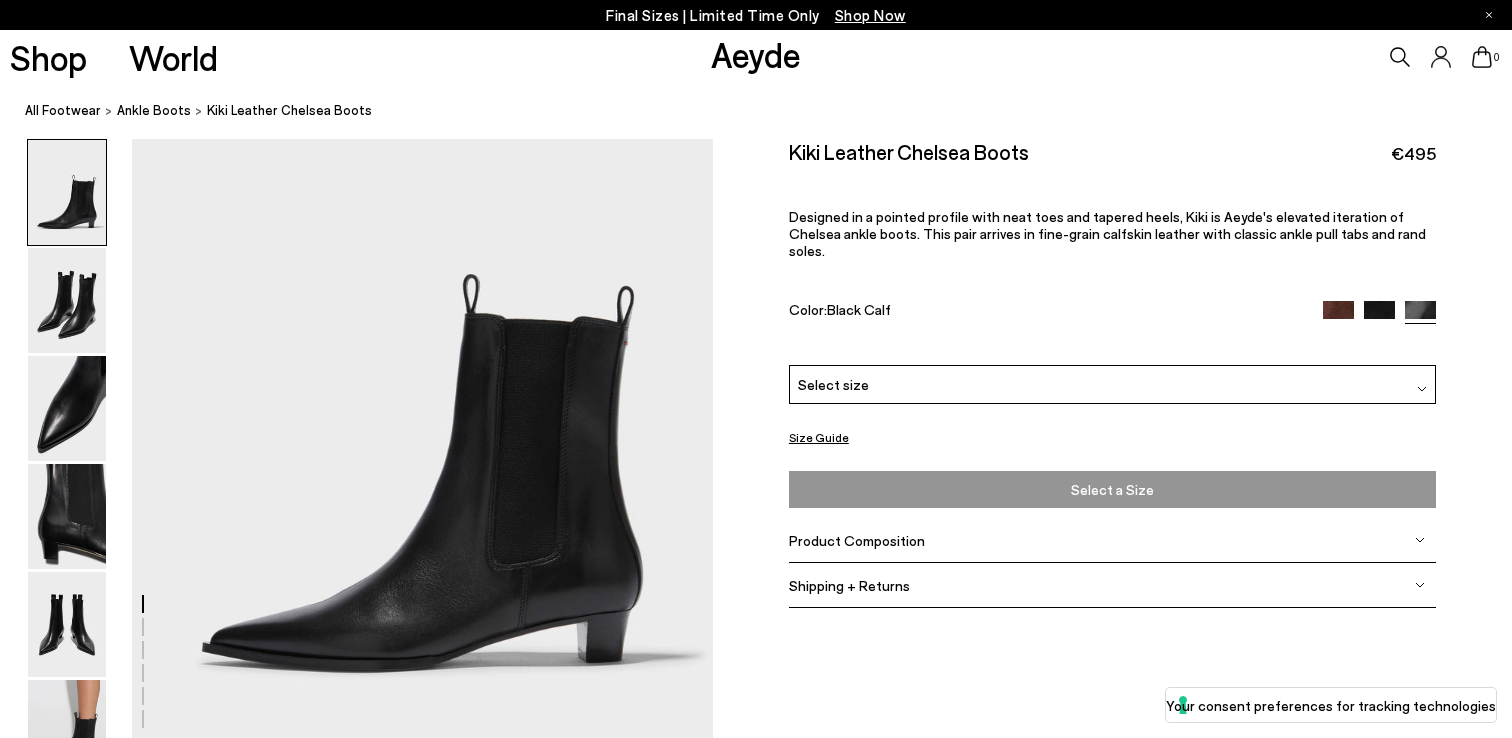 scroll, scrollTop: 127, scrollLeft: 0, axis: vertical 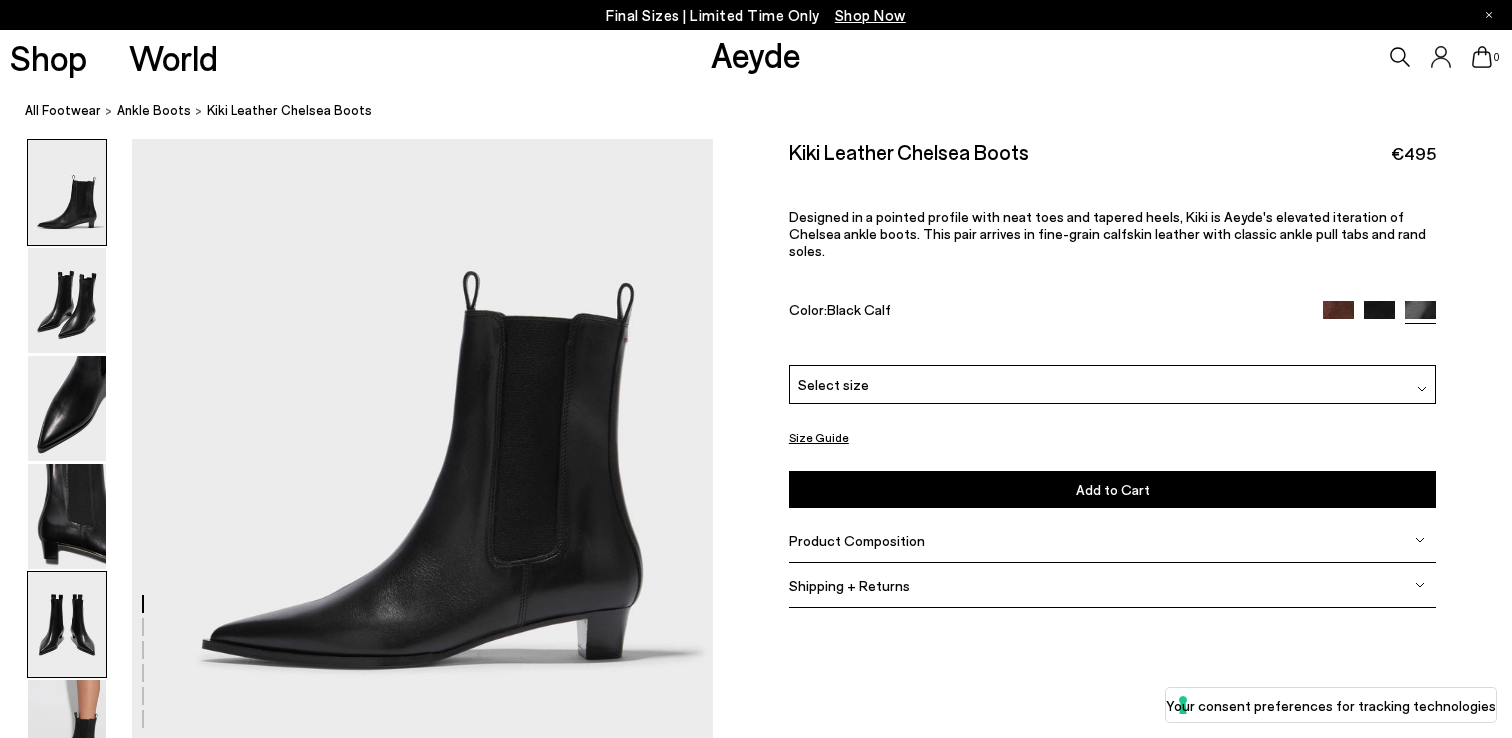 click at bounding box center [67, 624] 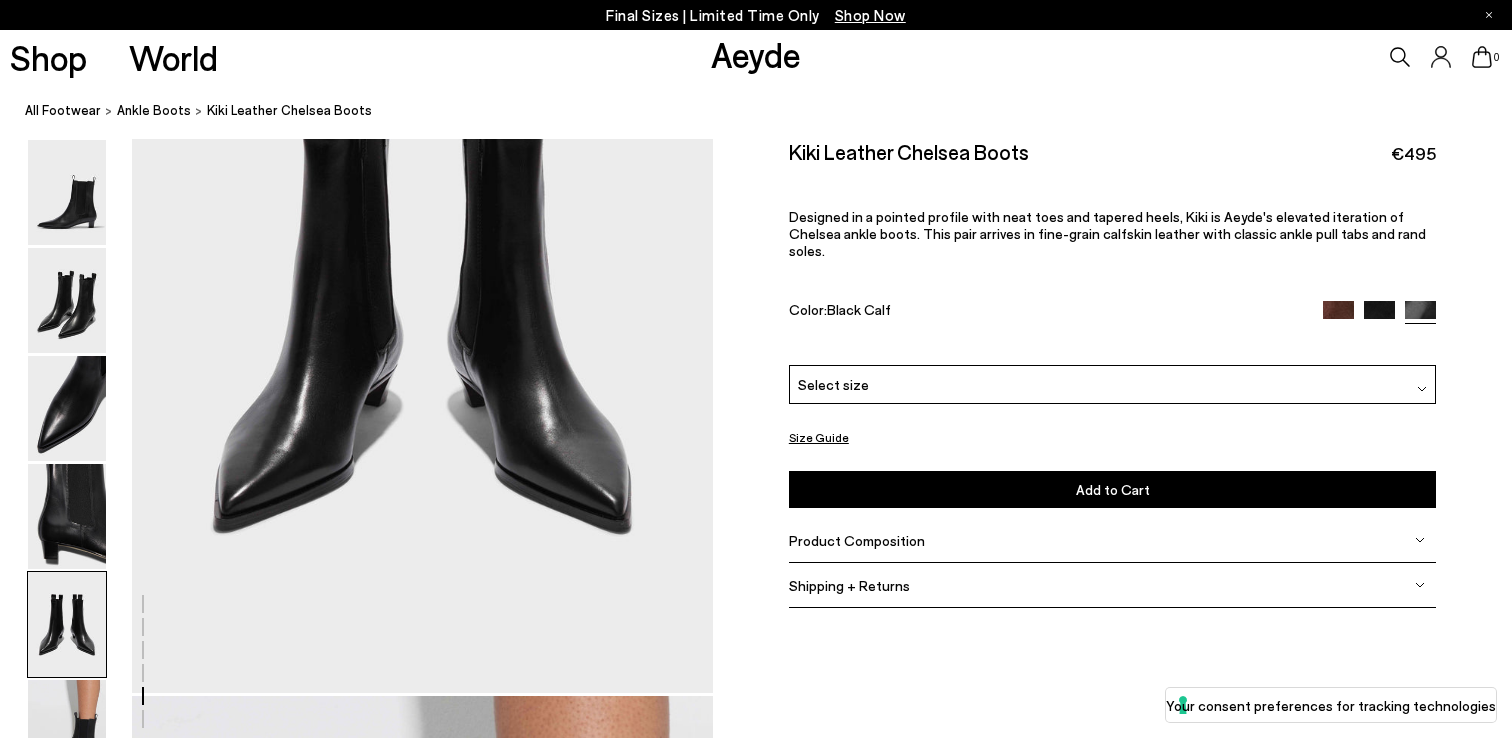 scroll, scrollTop: 3357, scrollLeft: 0, axis: vertical 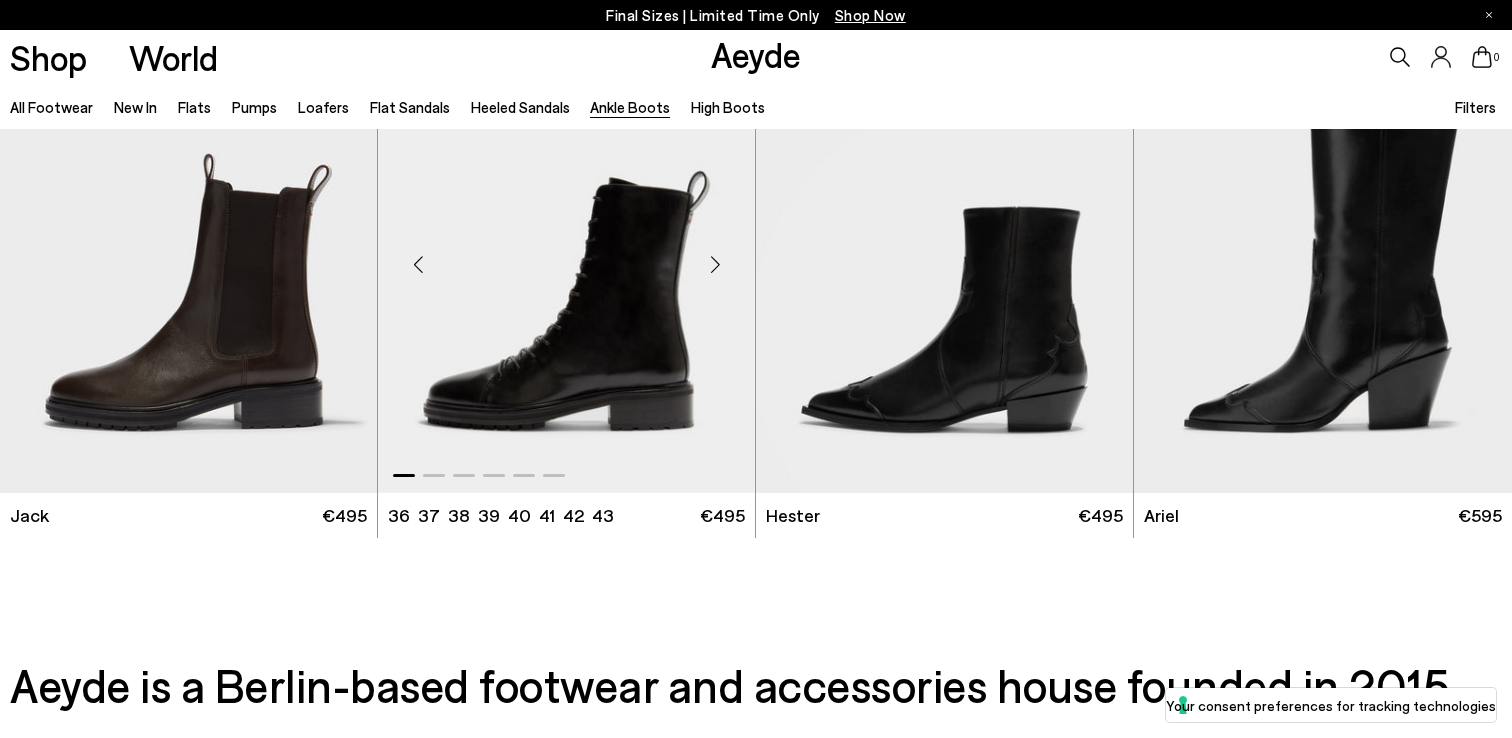 click at bounding box center [566, 256] 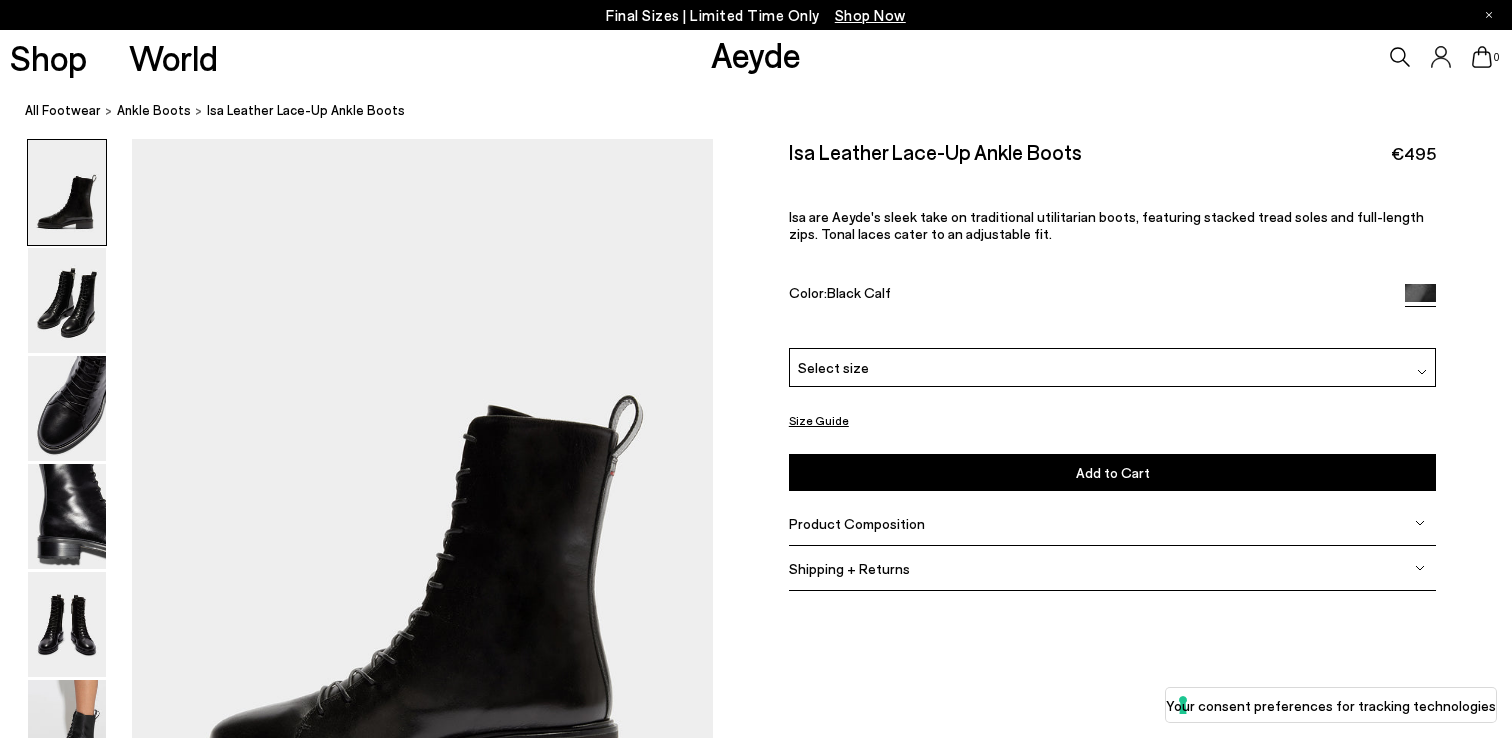 scroll, scrollTop: 0, scrollLeft: 0, axis: both 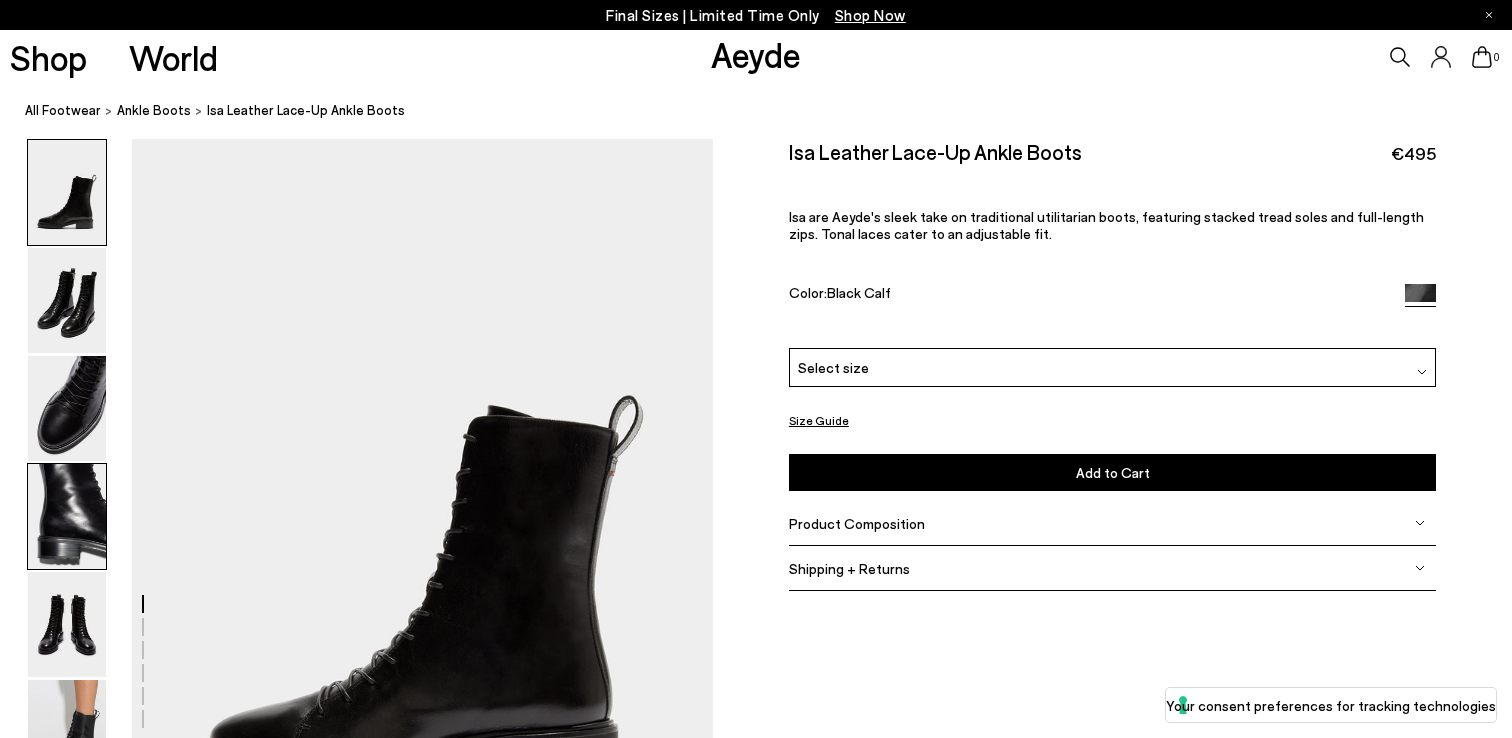 click at bounding box center [67, 516] 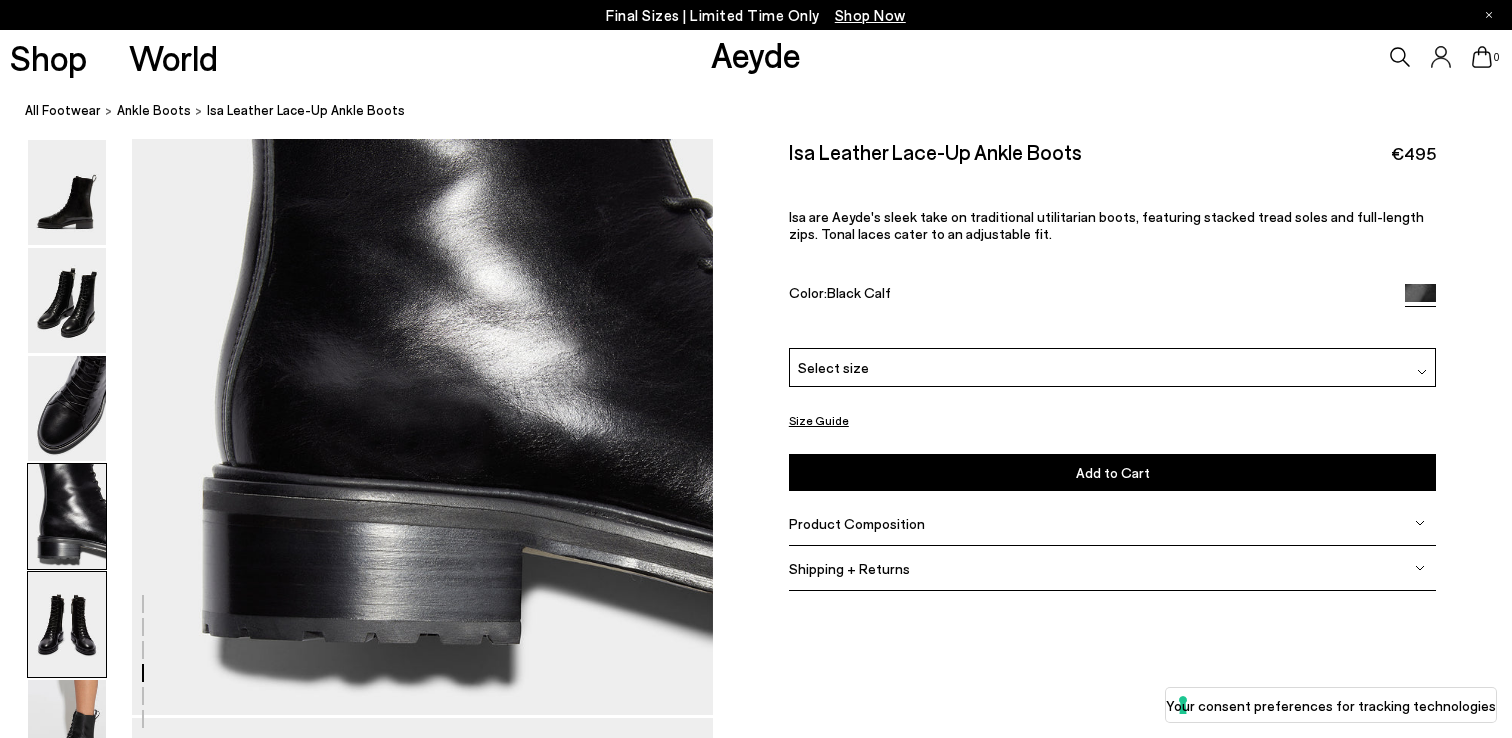 click at bounding box center (67, 624) 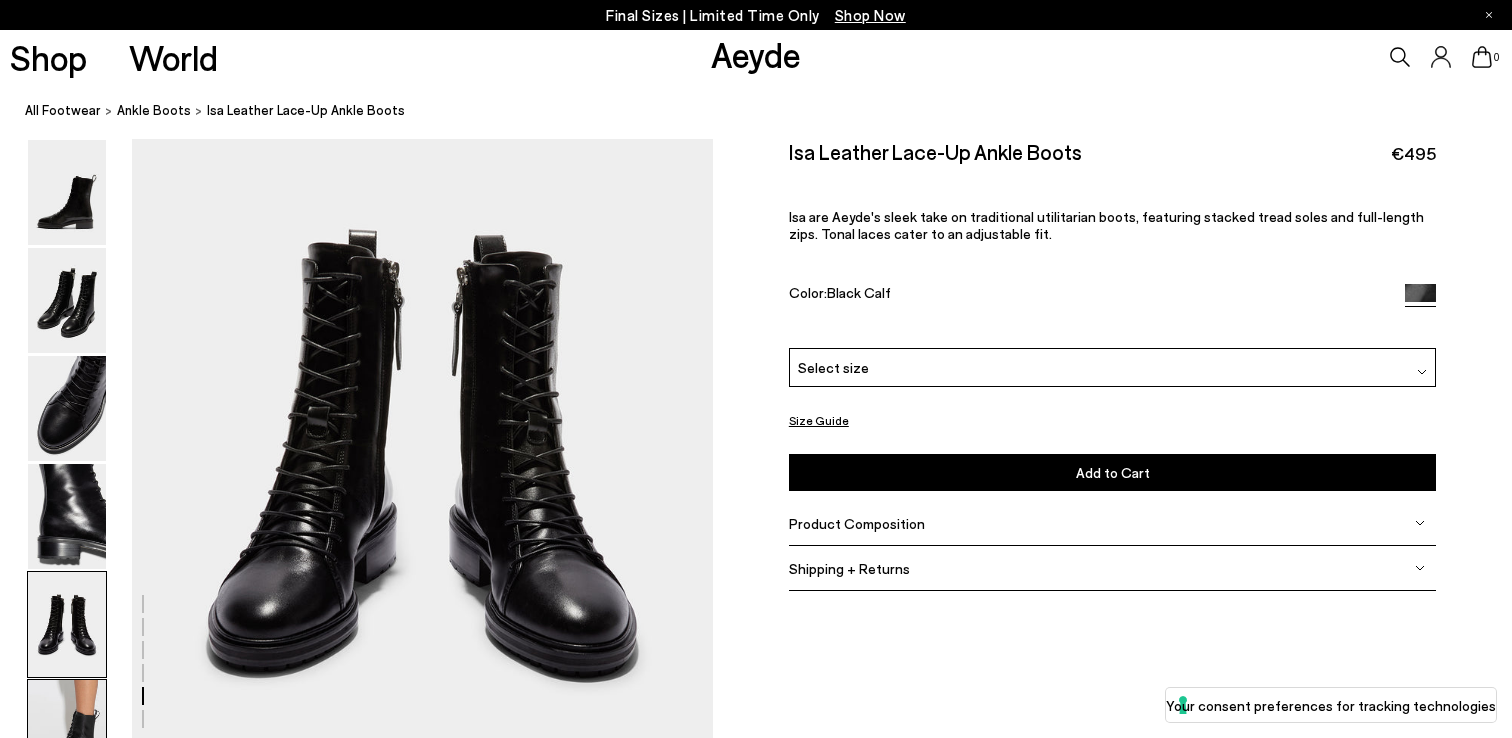 click at bounding box center [67, 732] 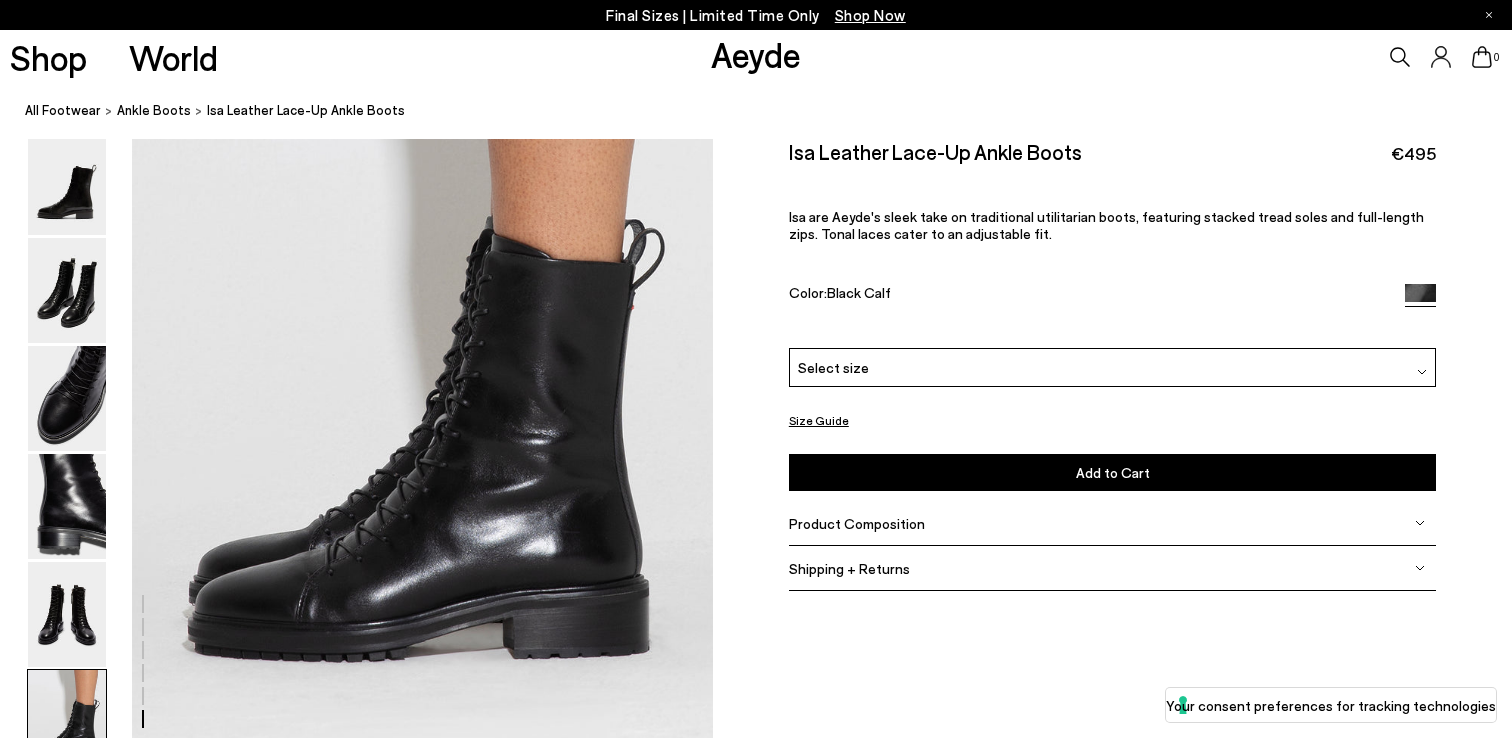 scroll, scrollTop: 4029, scrollLeft: 0, axis: vertical 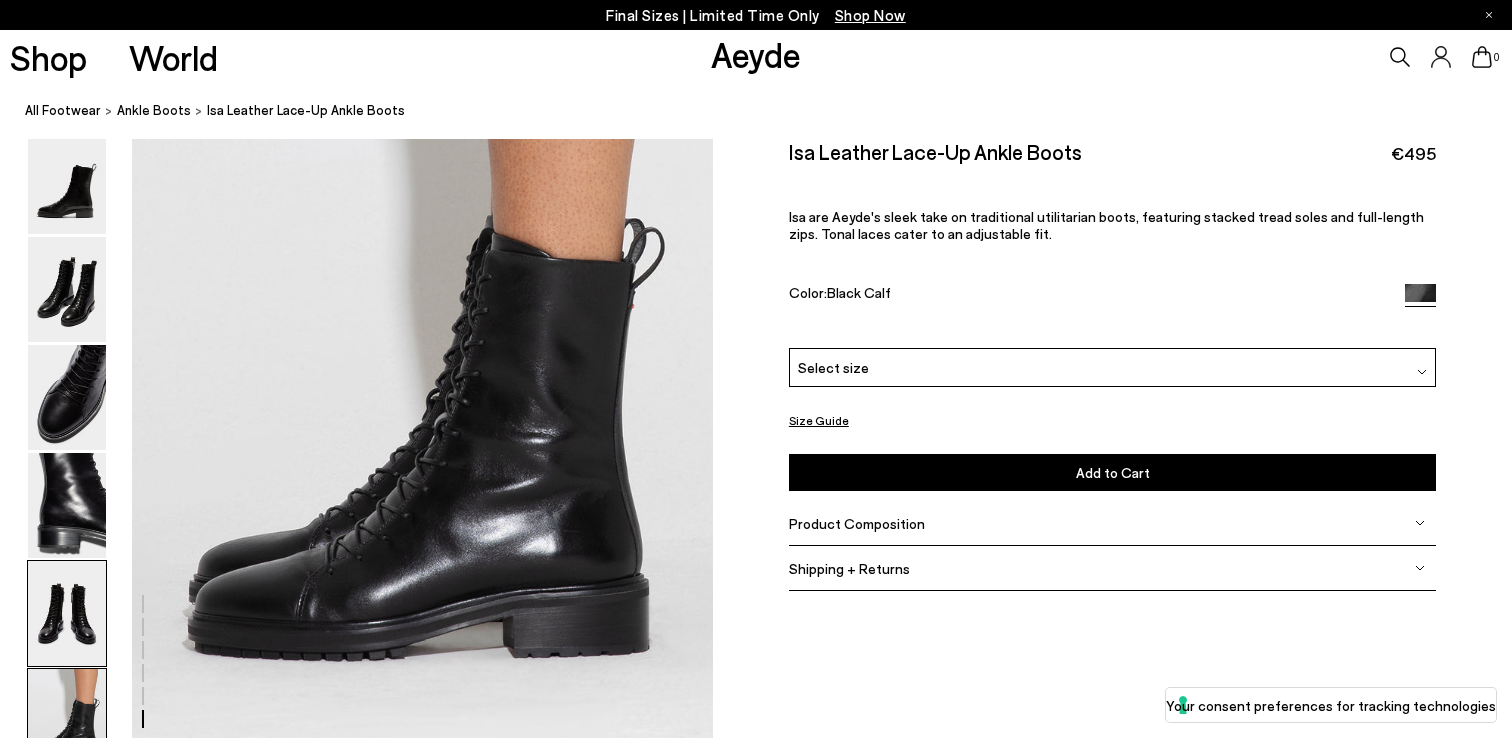 click at bounding box center [67, 613] 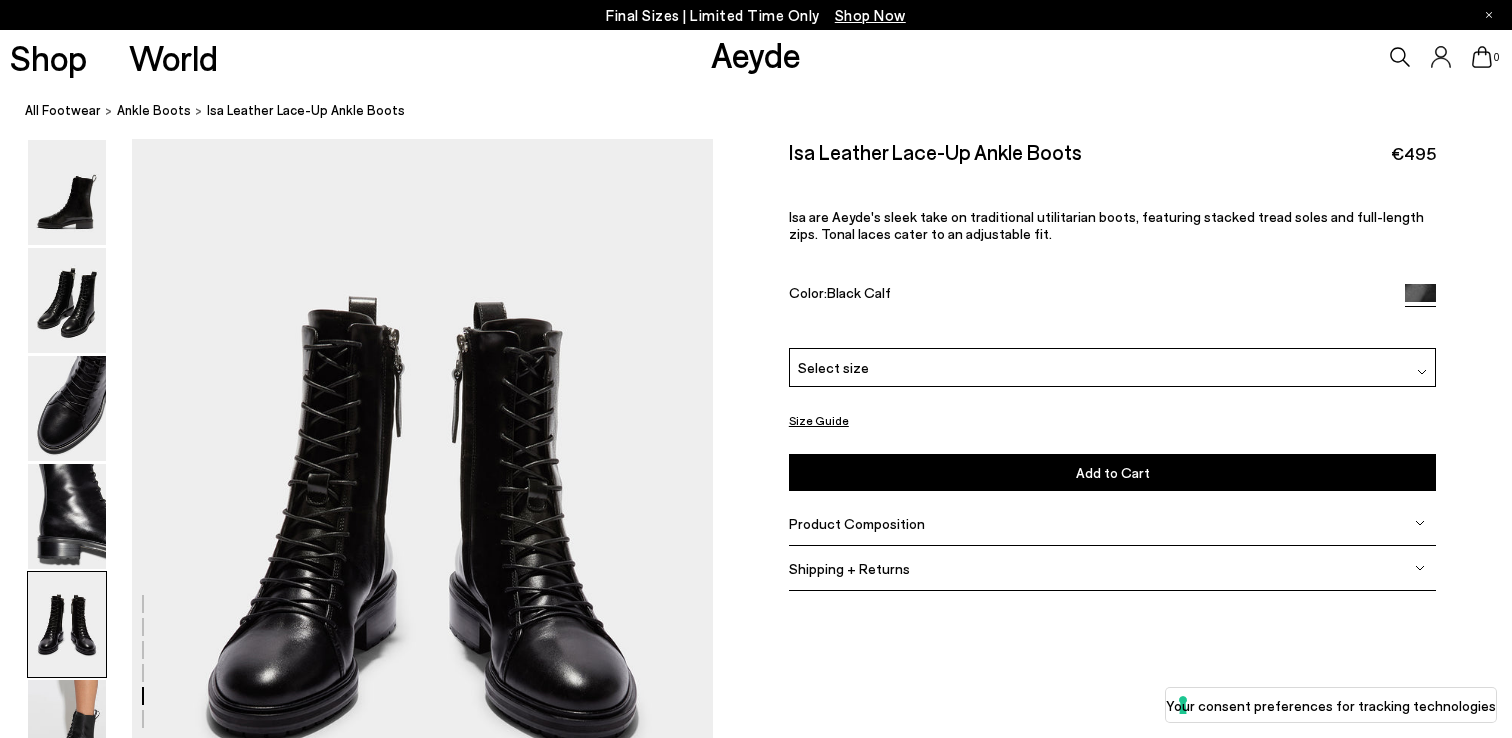 scroll, scrollTop: 3114, scrollLeft: 0, axis: vertical 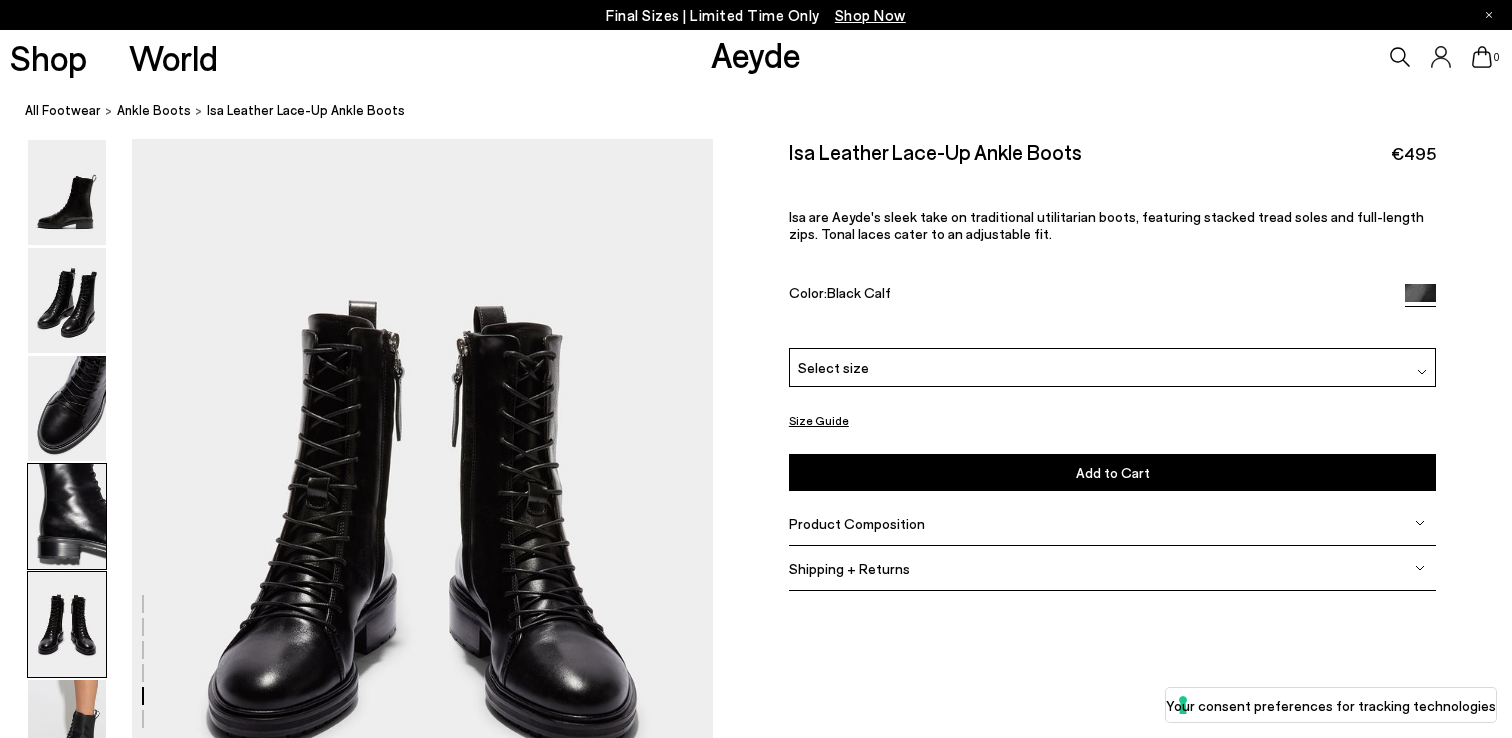 click at bounding box center (67, 516) 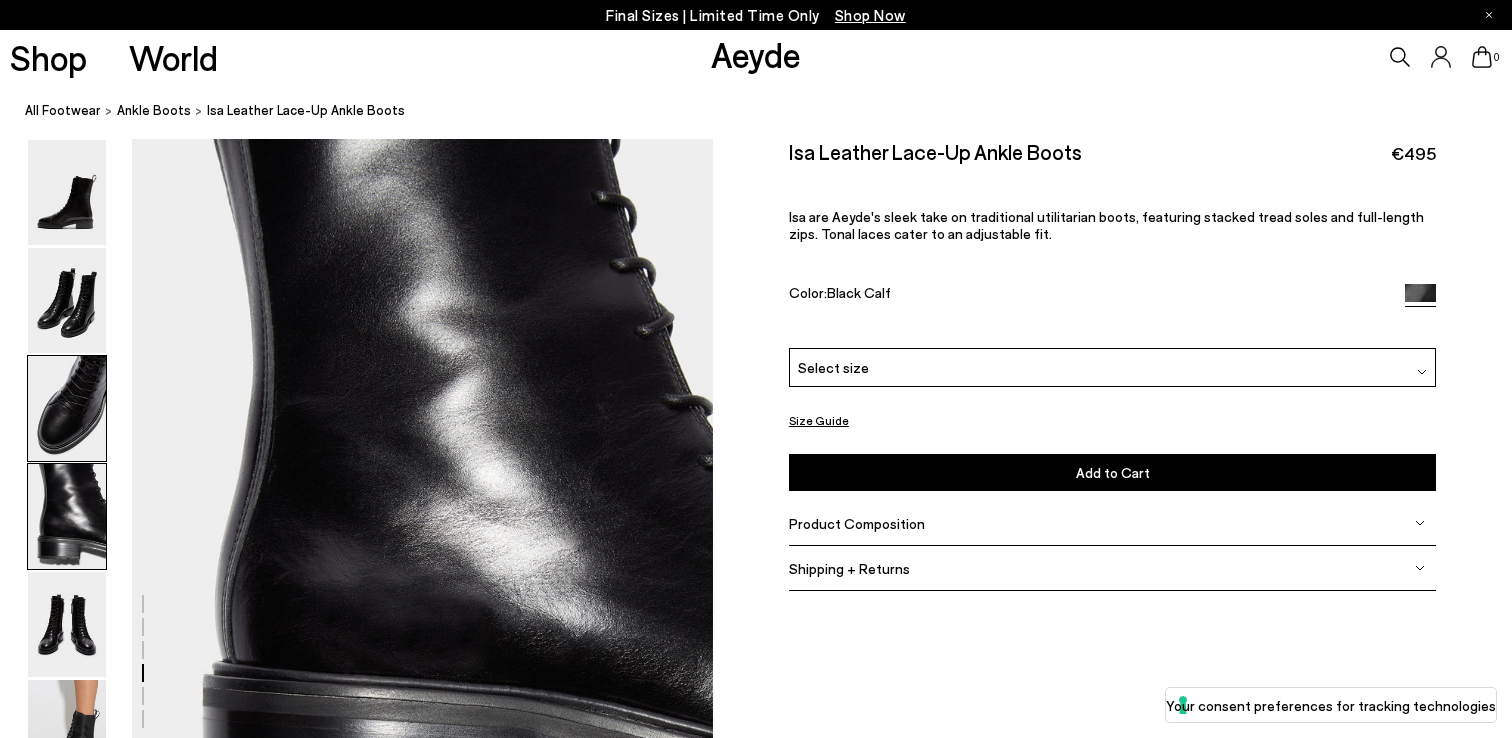 click at bounding box center [67, 408] 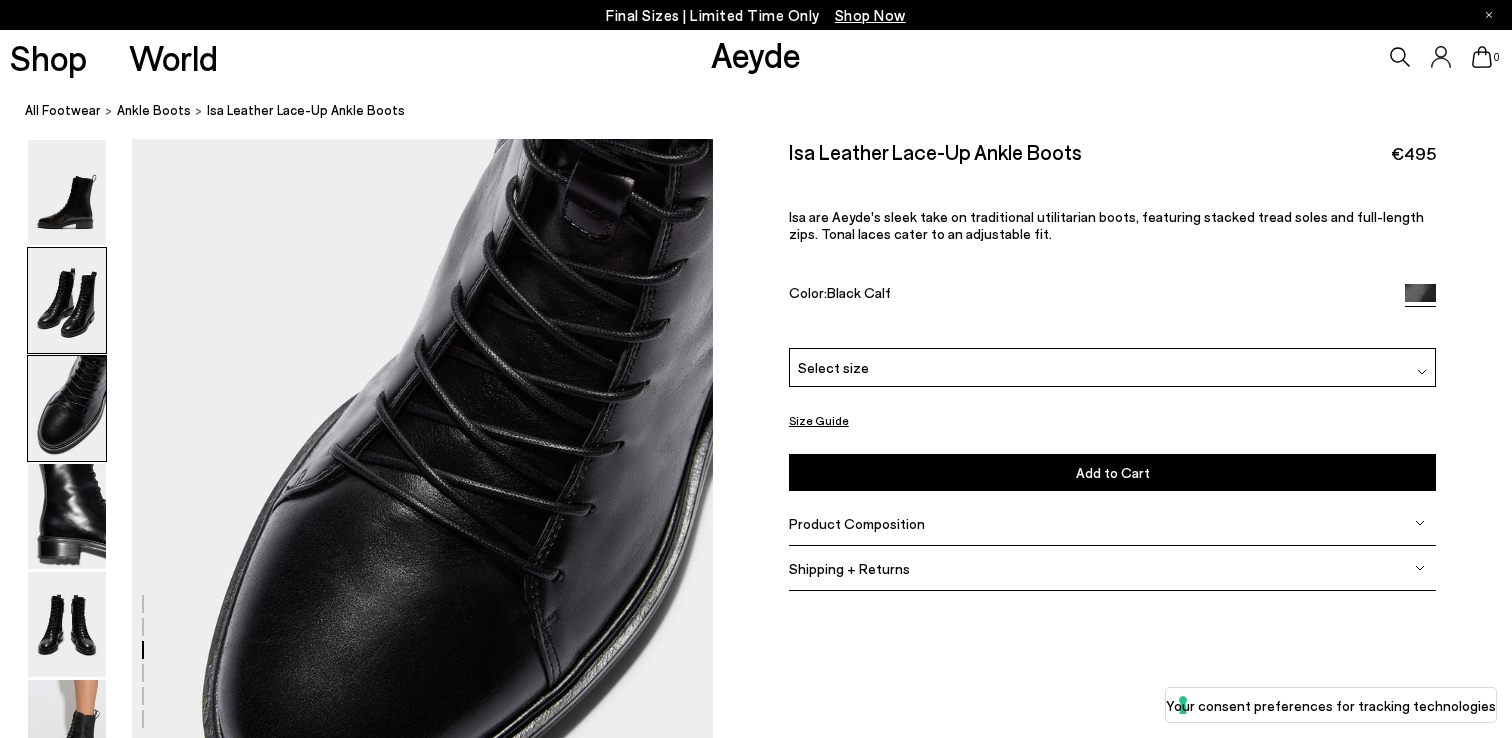 click at bounding box center (67, 300) 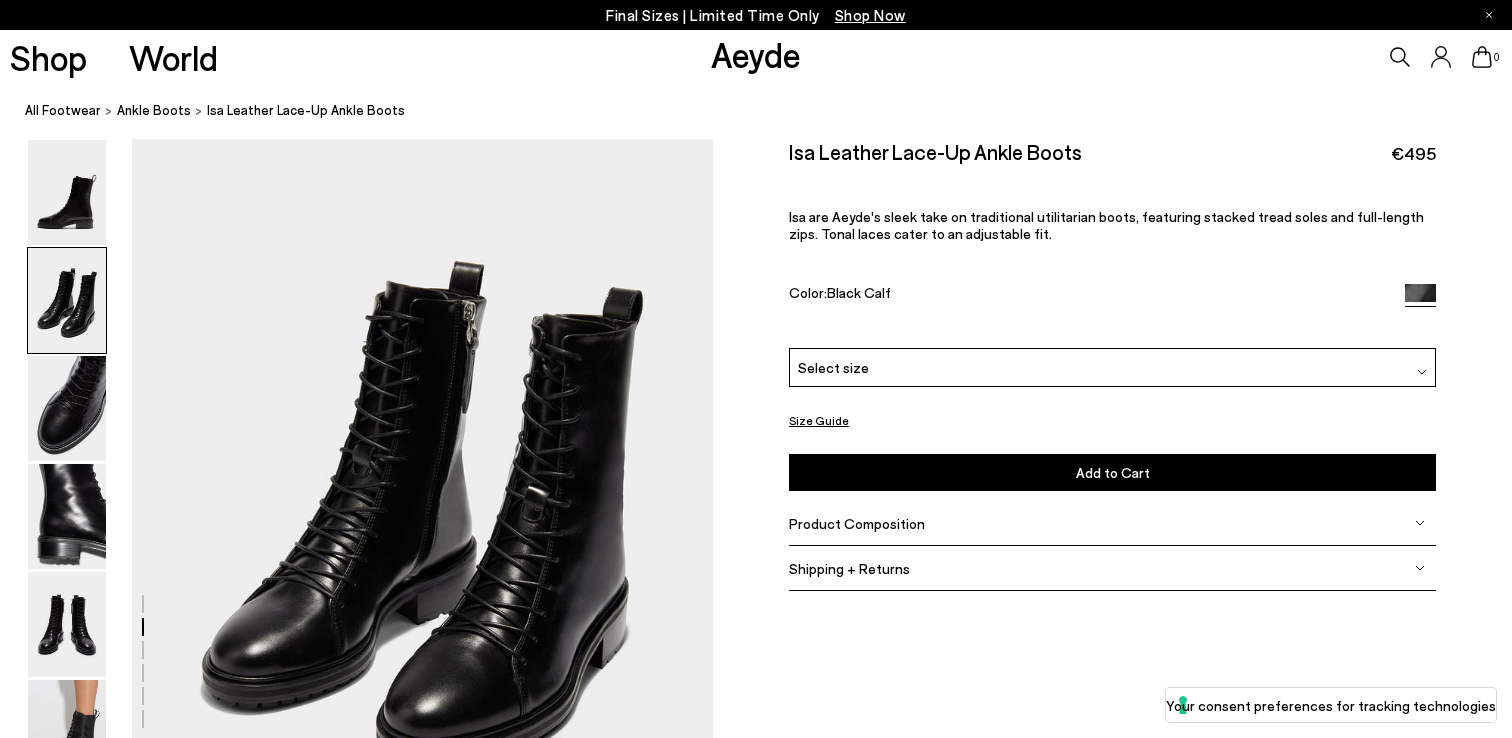 scroll, scrollTop: 780, scrollLeft: 0, axis: vertical 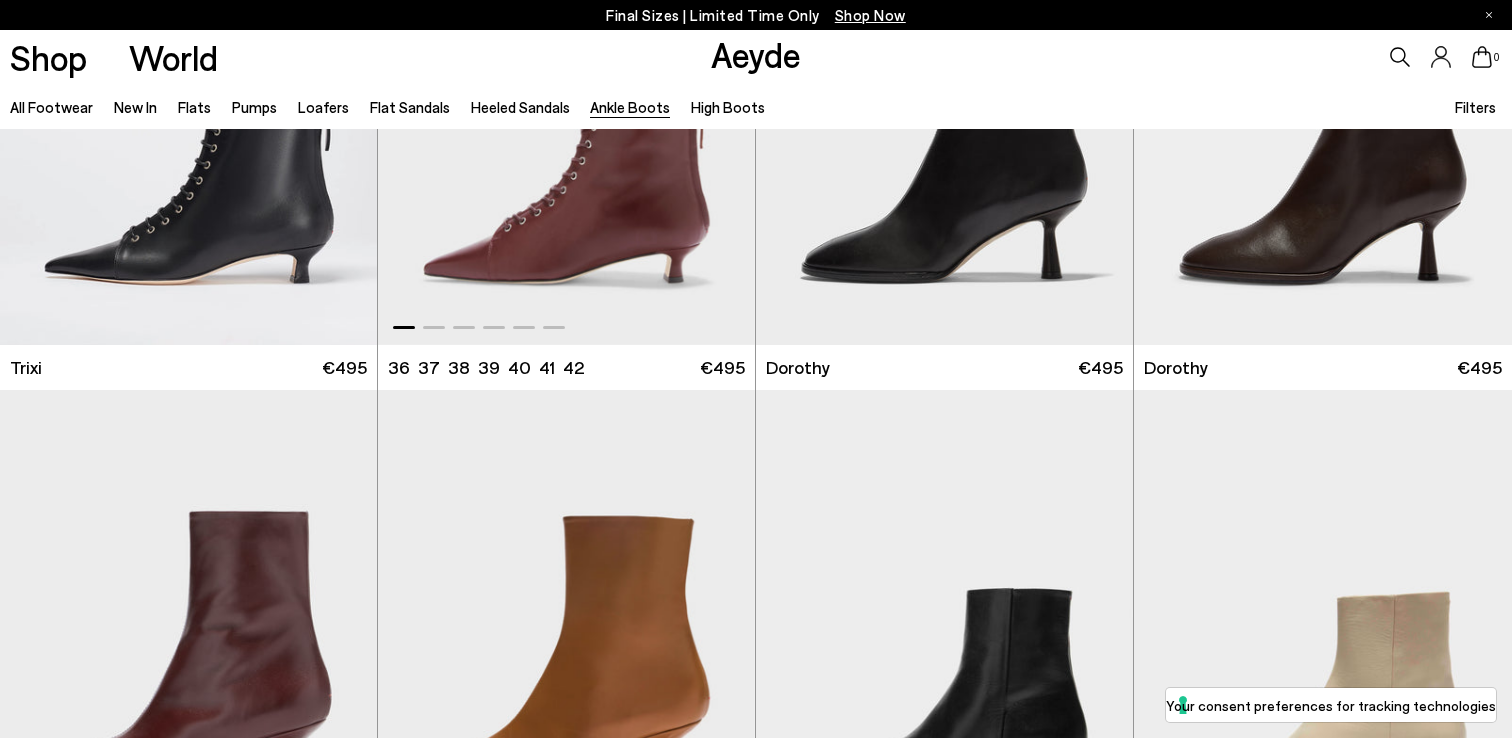 click at bounding box center [566, 108] 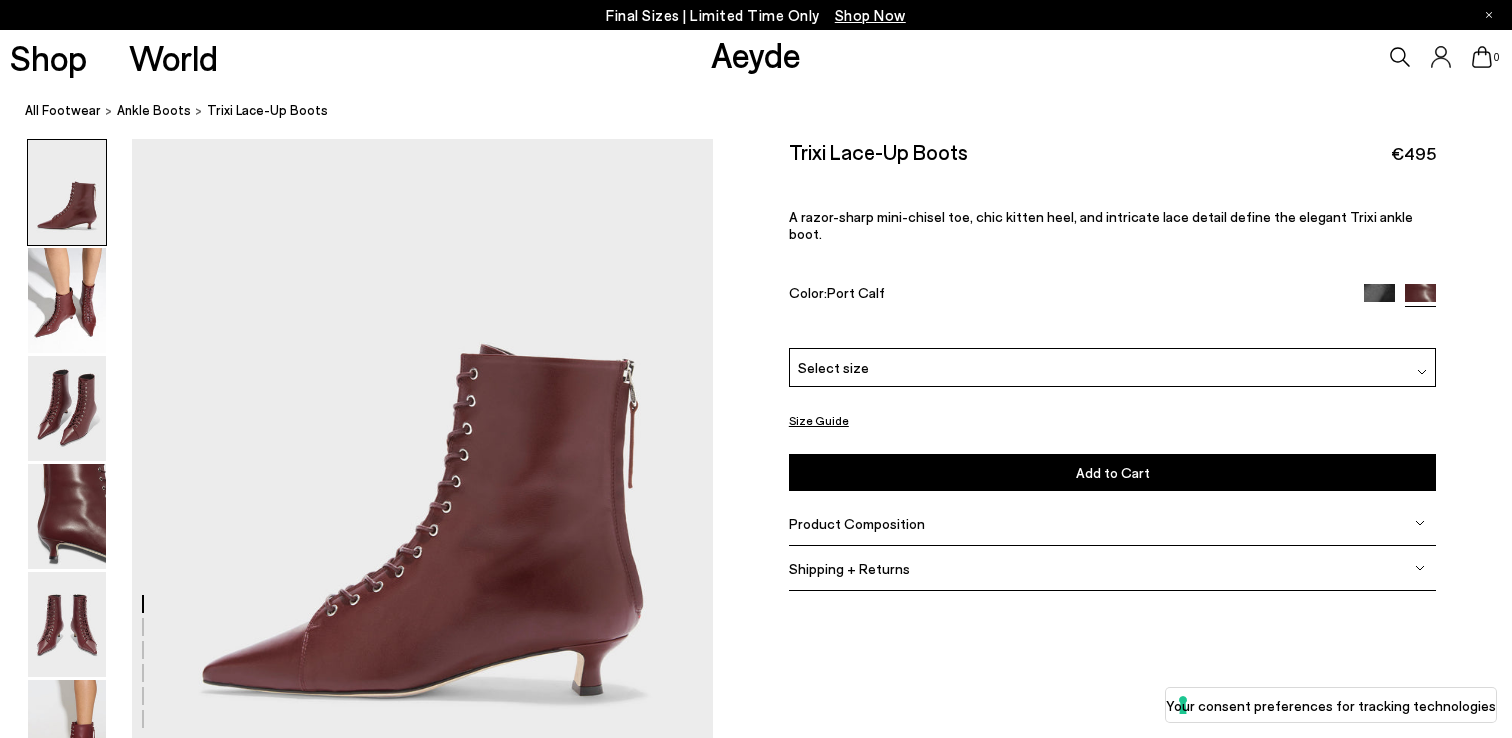 scroll, scrollTop: 113, scrollLeft: 0, axis: vertical 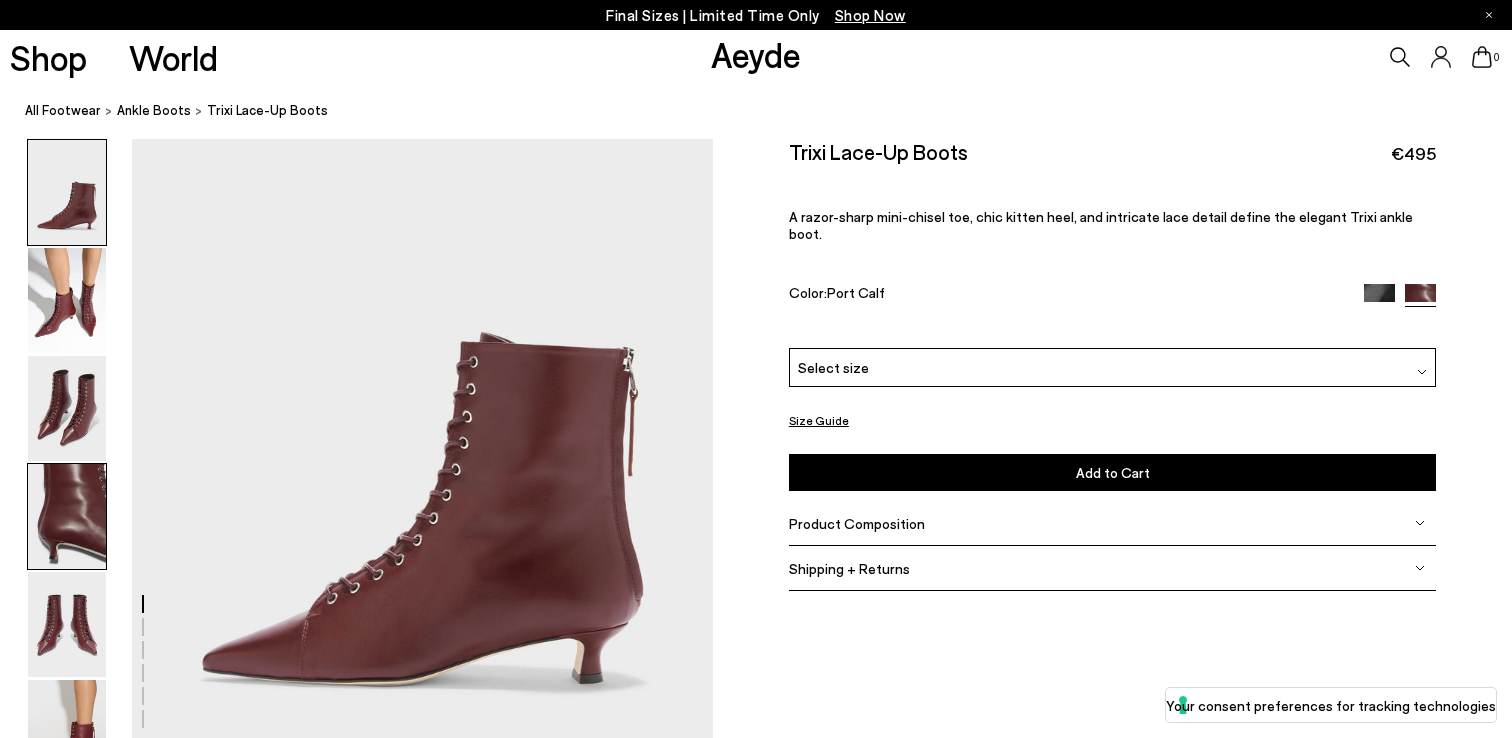 click at bounding box center [67, 516] 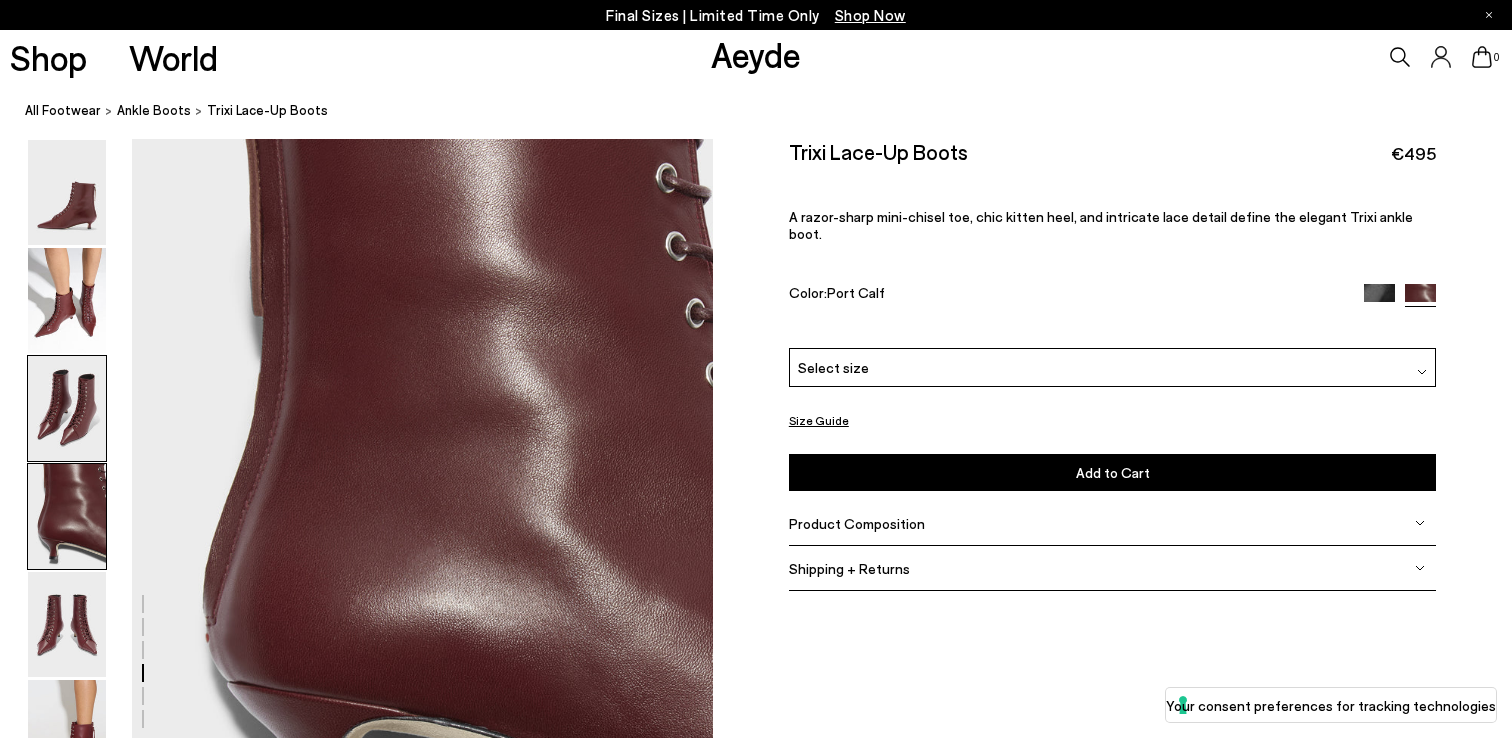click at bounding box center [67, 408] 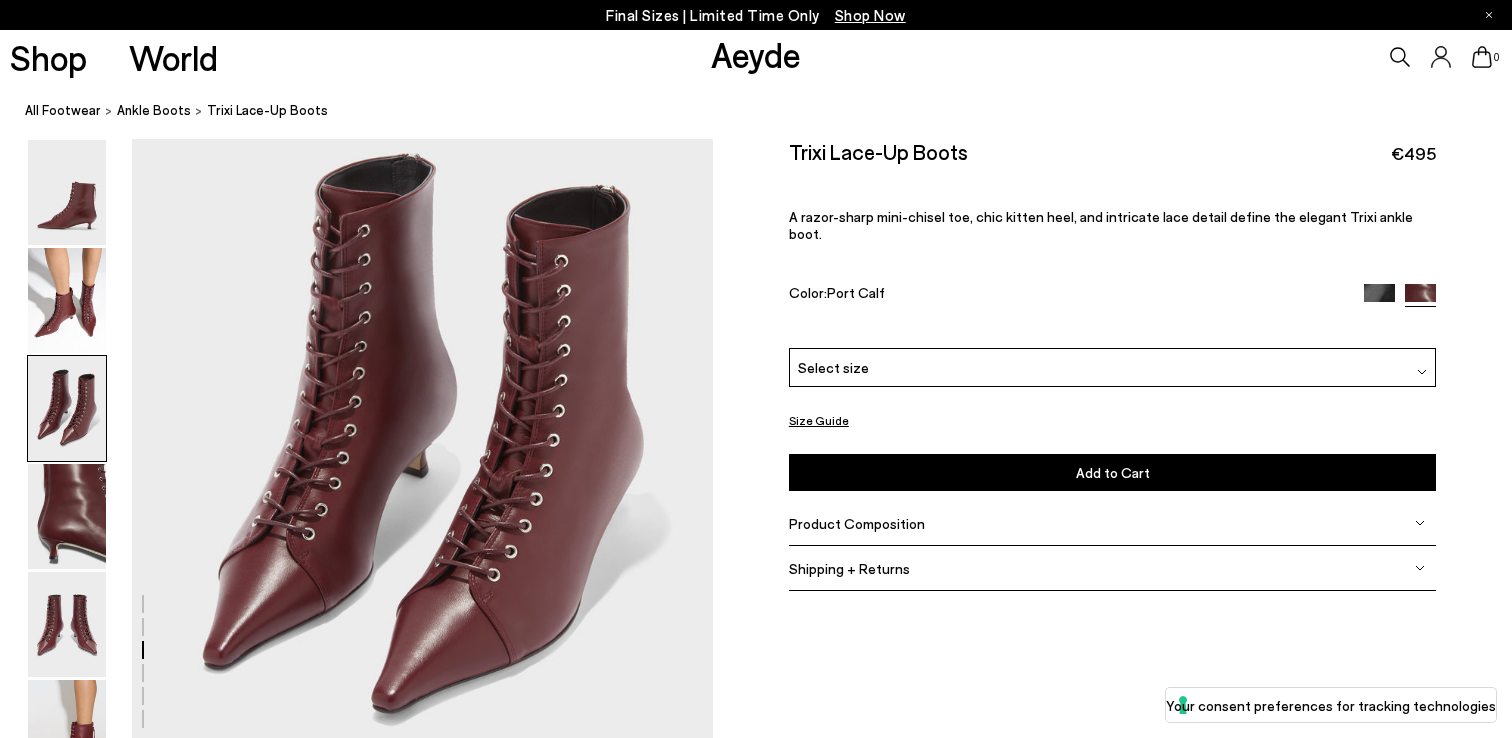 scroll, scrollTop: 1558, scrollLeft: 0, axis: vertical 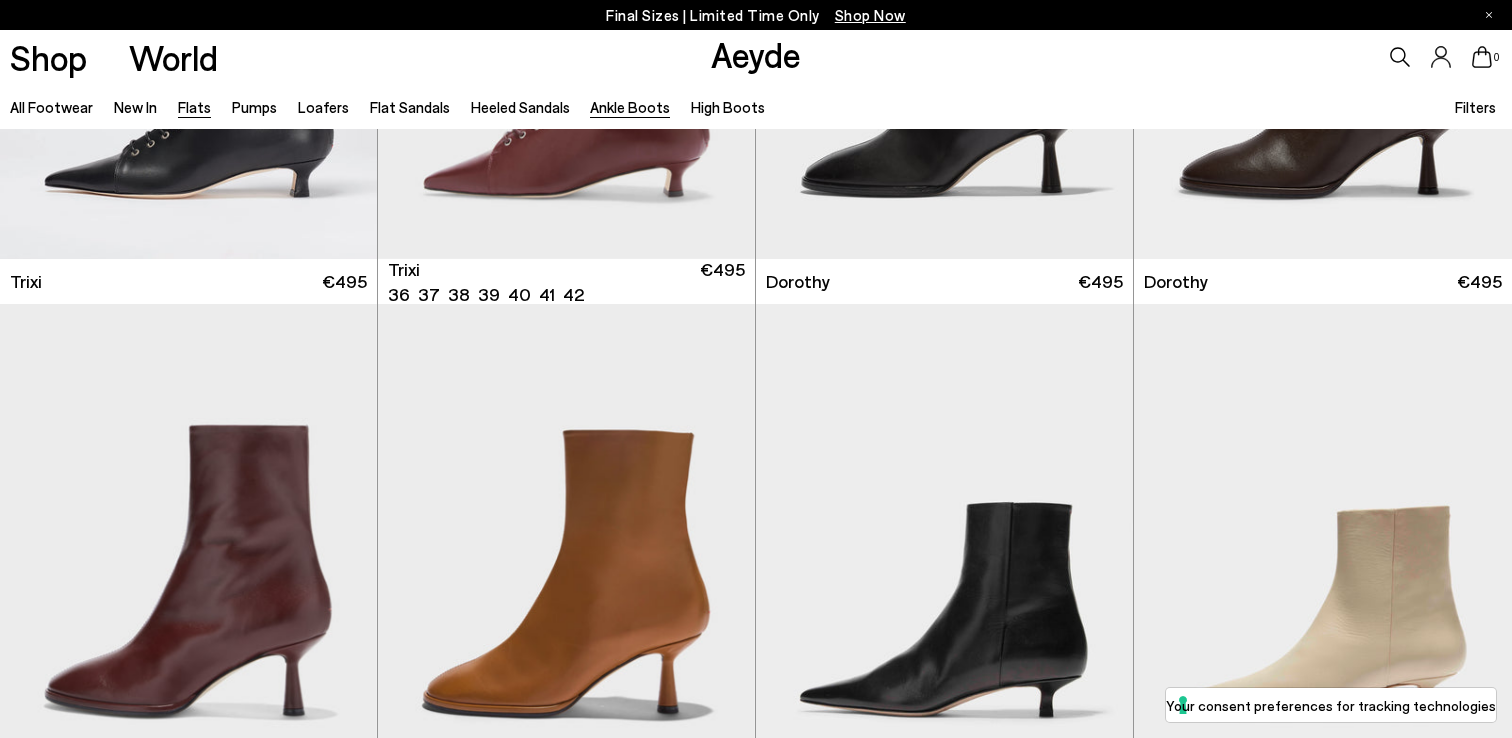 click on "Flats" at bounding box center [194, 107] 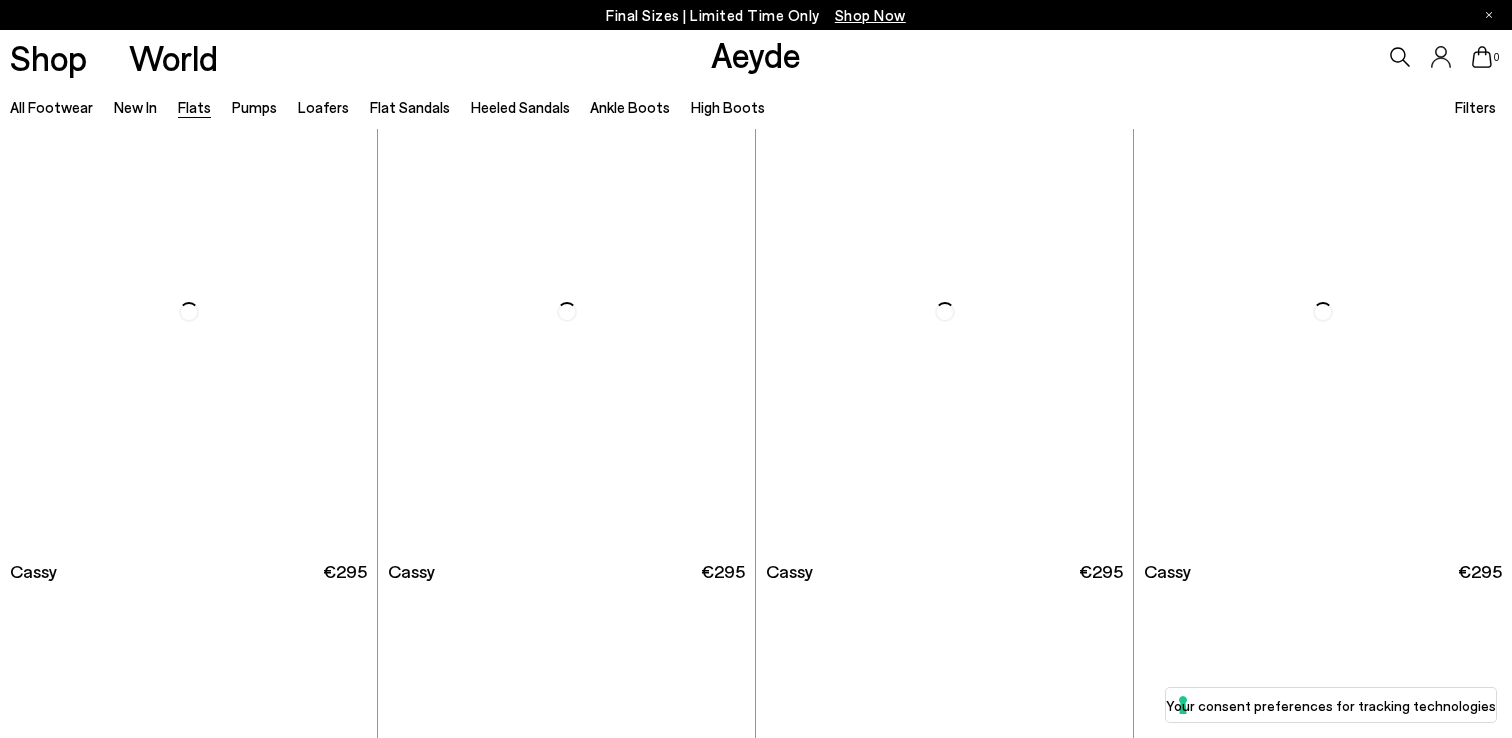 scroll, scrollTop: 0, scrollLeft: 0, axis: both 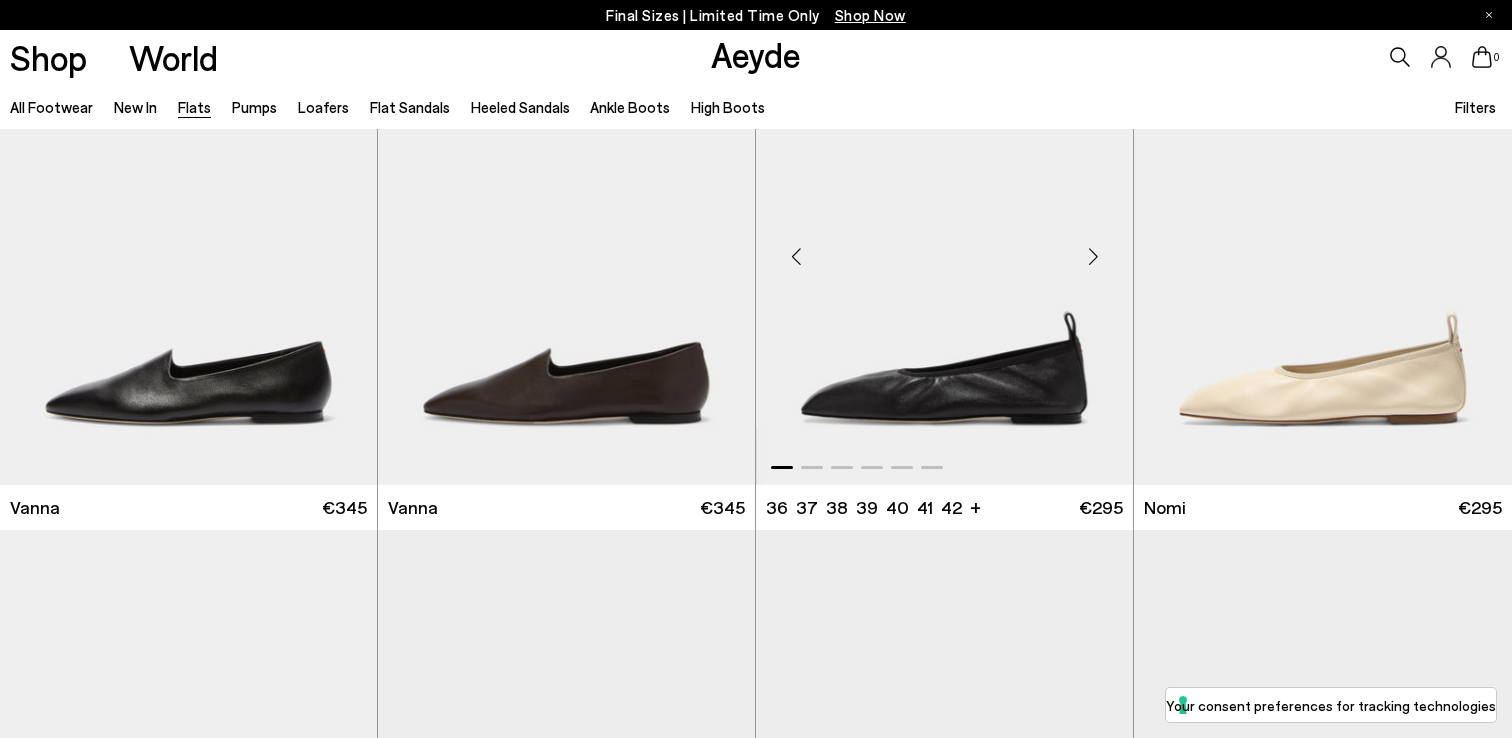 click at bounding box center [944, 248] 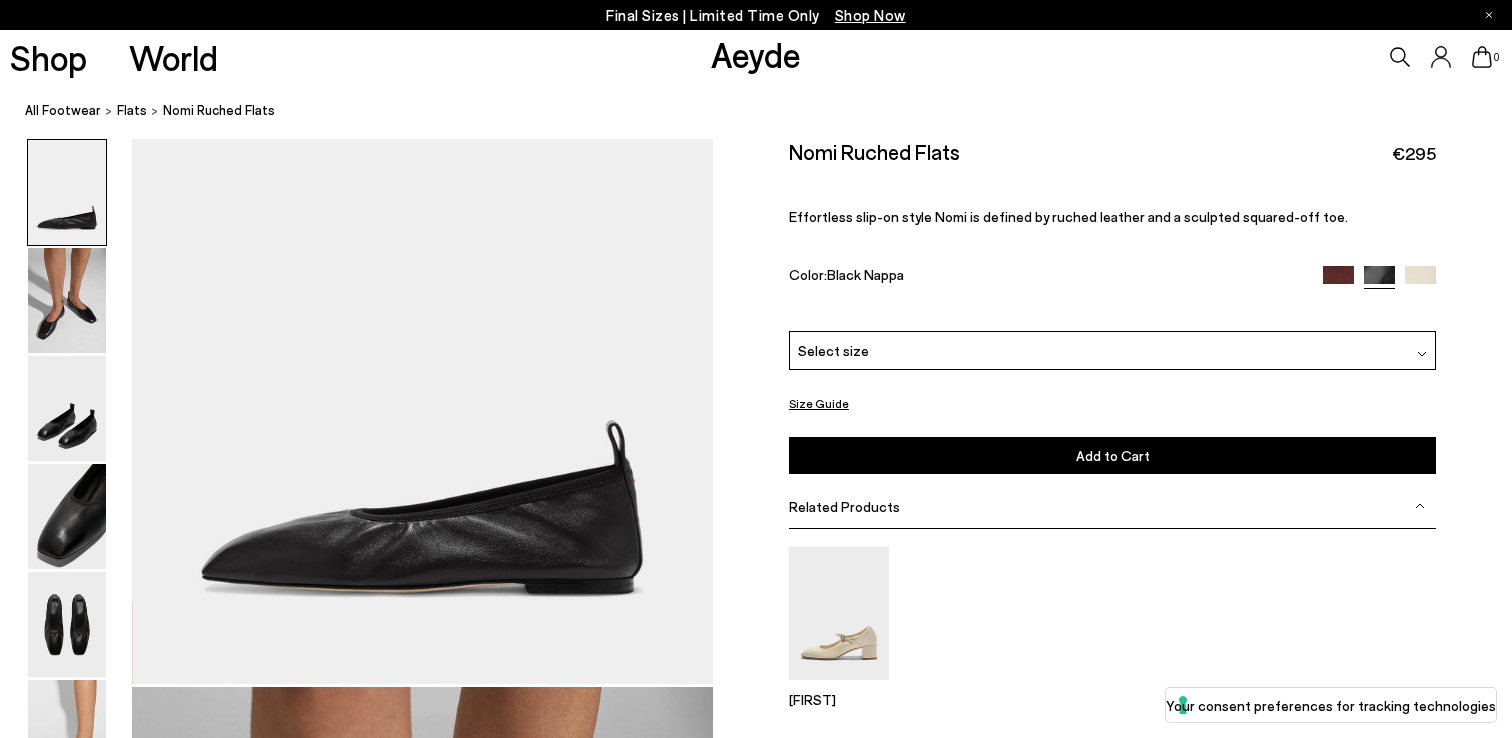 scroll, scrollTop: 0, scrollLeft: 0, axis: both 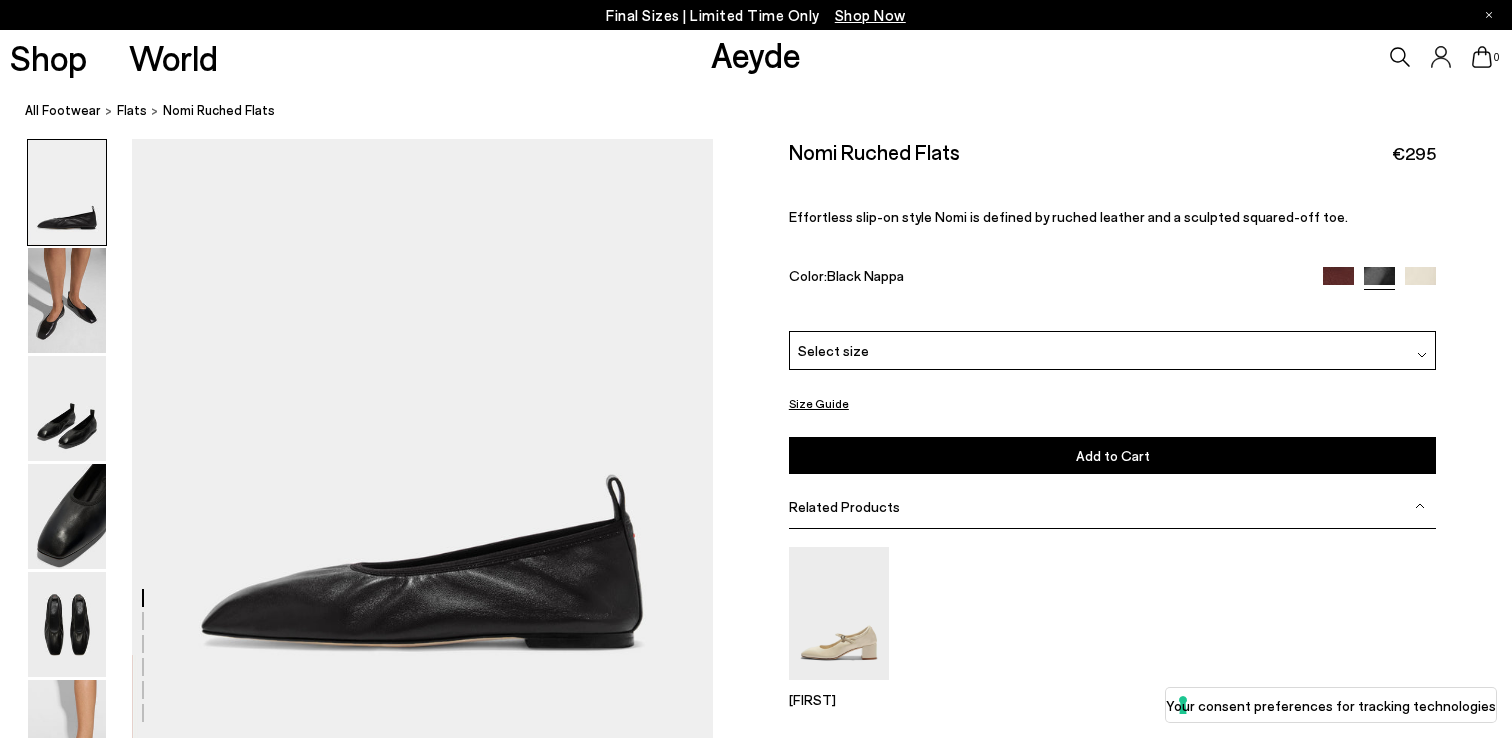 click at bounding box center (1338, 282) 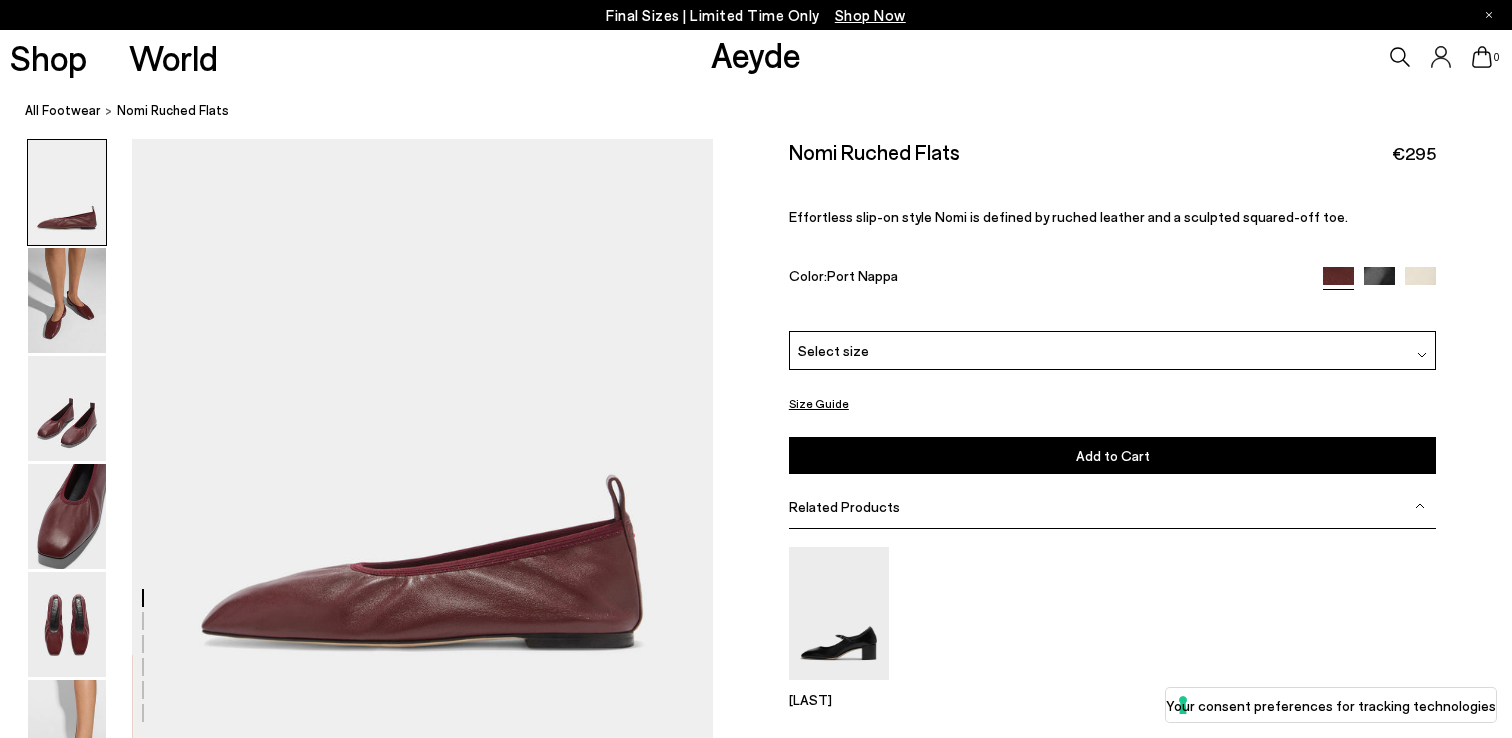 scroll, scrollTop: 0, scrollLeft: 0, axis: both 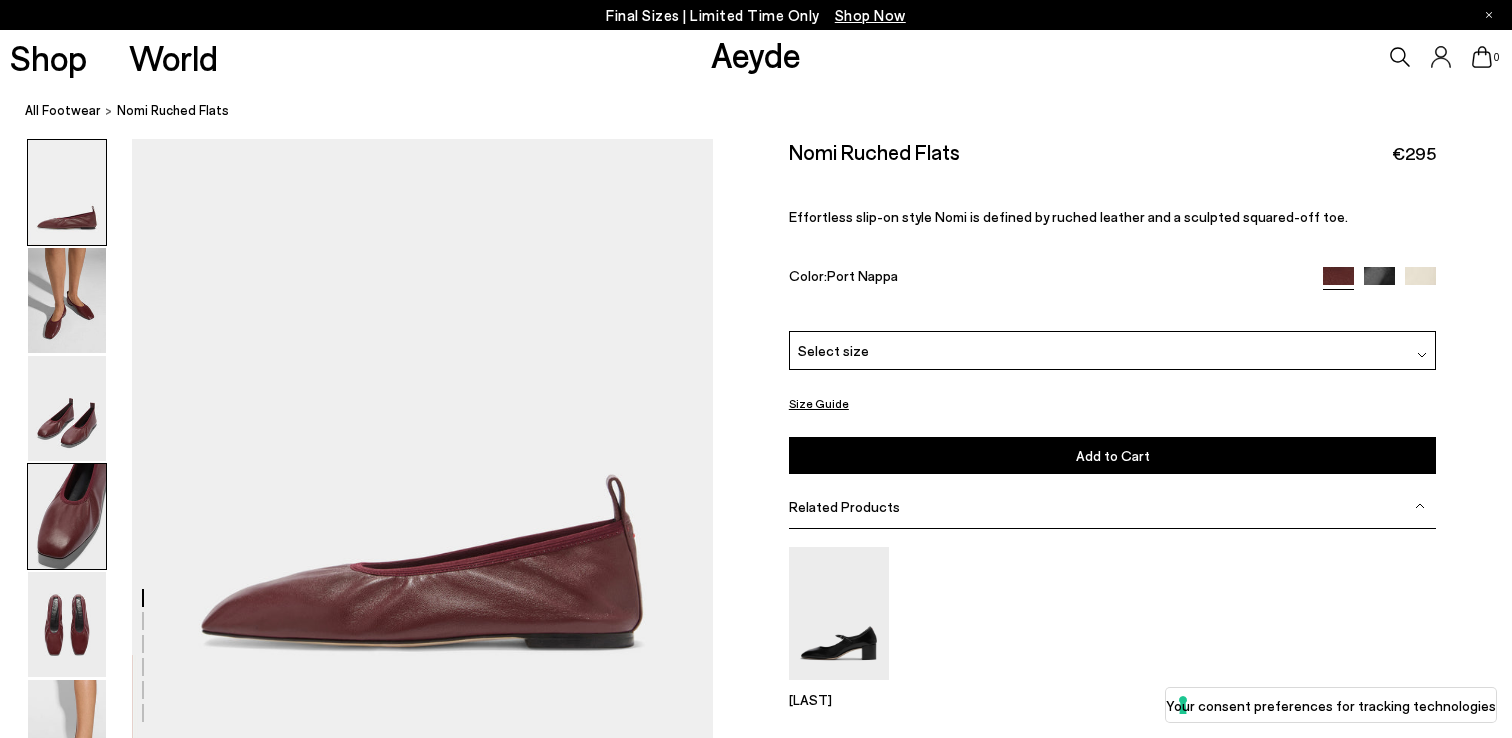 click at bounding box center (67, 516) 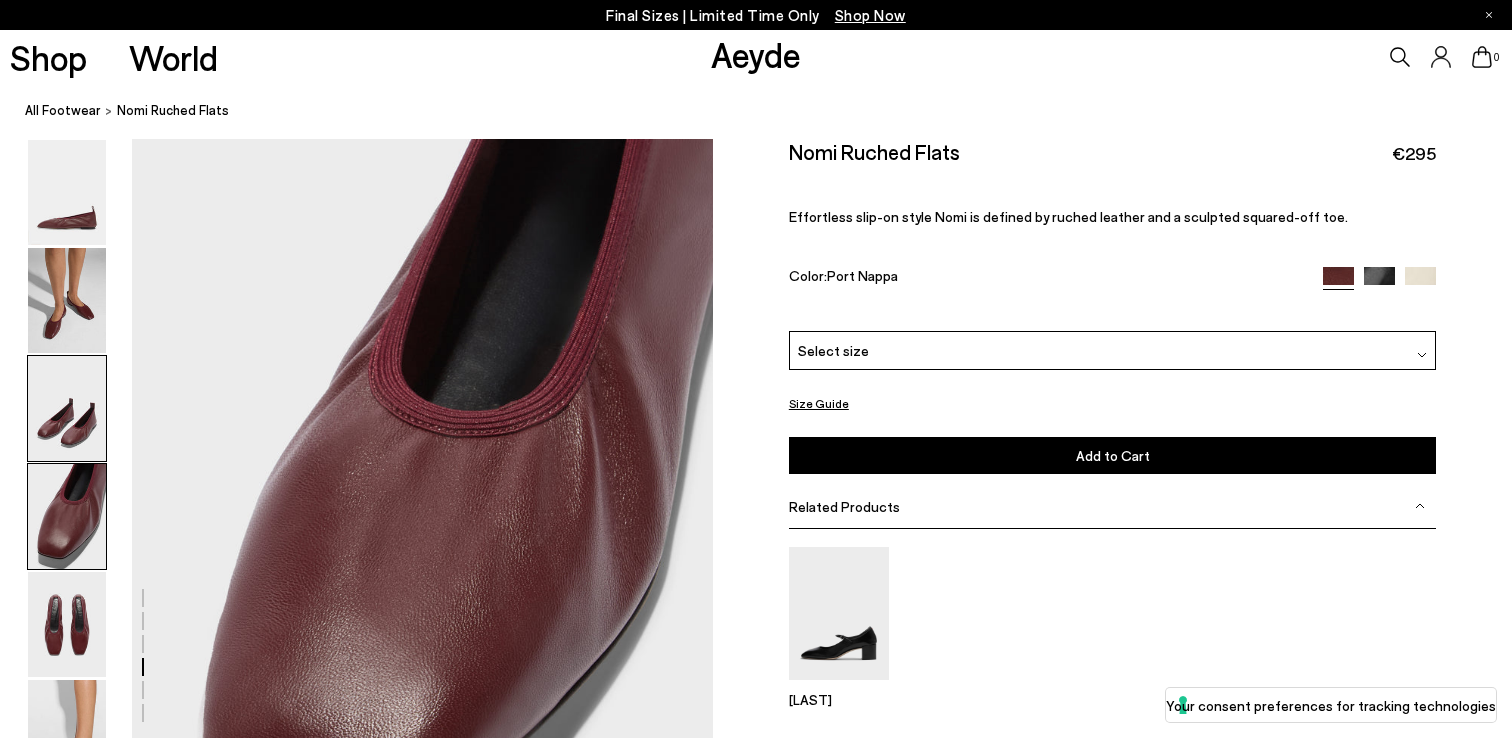 click at bounding box center (67, 408) 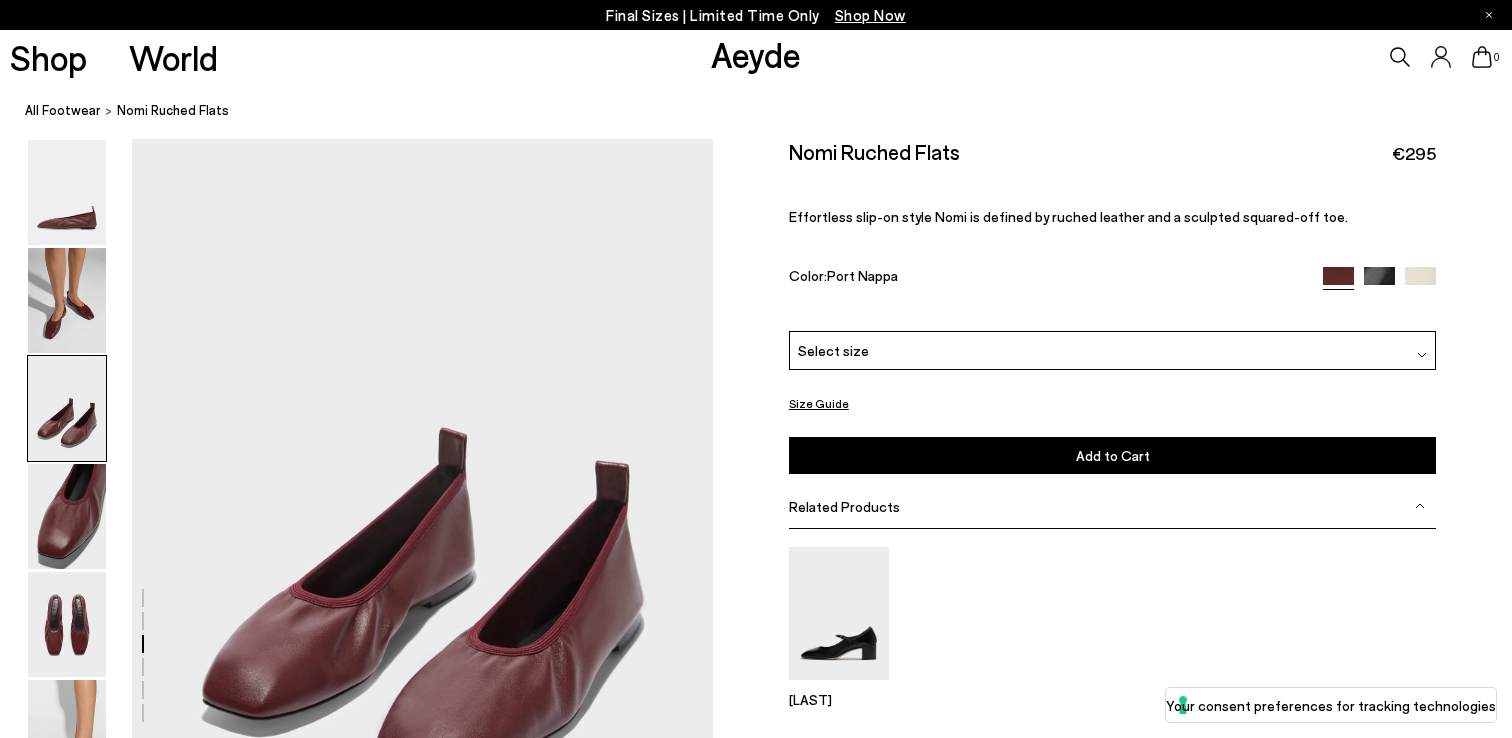 scroll, scrollTop: 1382, scrollLeft: 0, axis: vertical 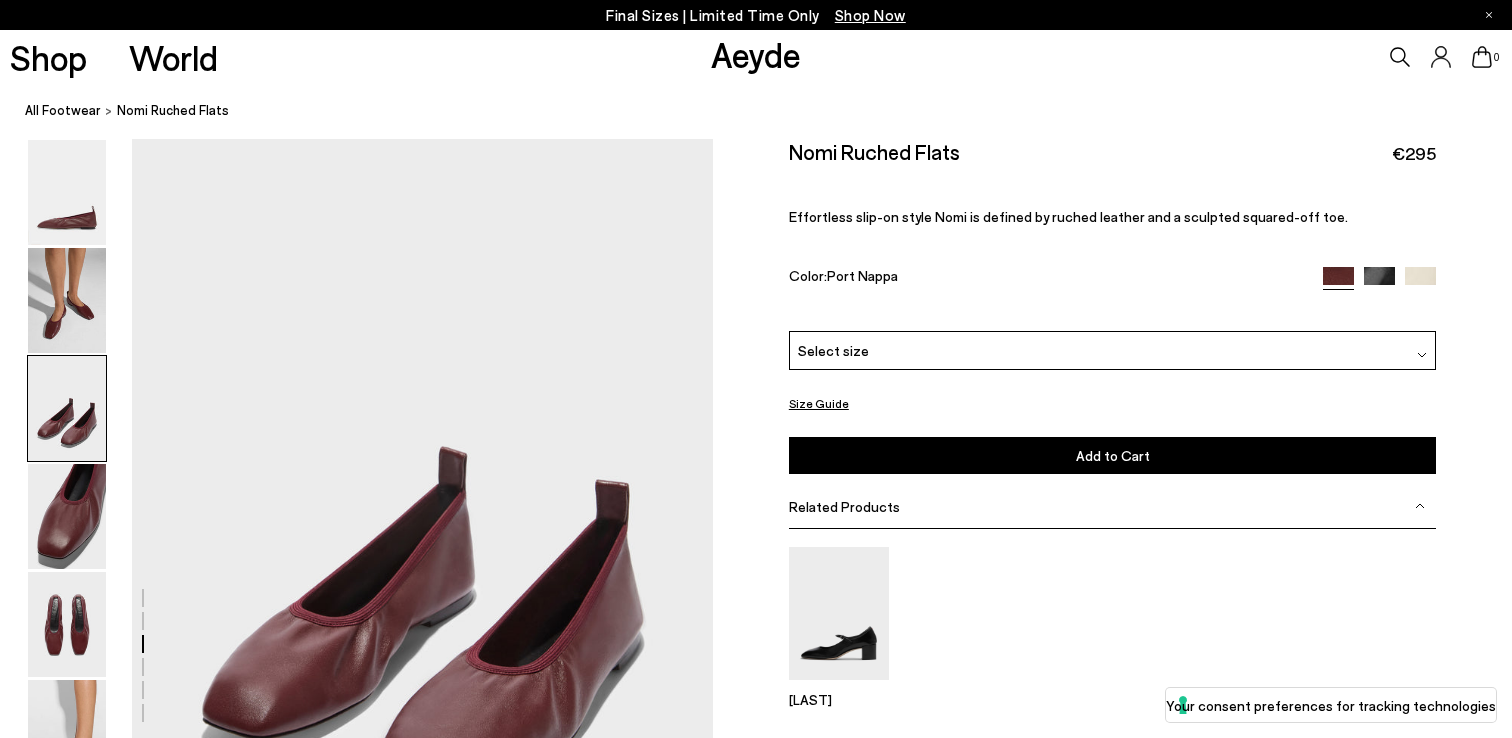 click at bounding box center [1420, 281] 